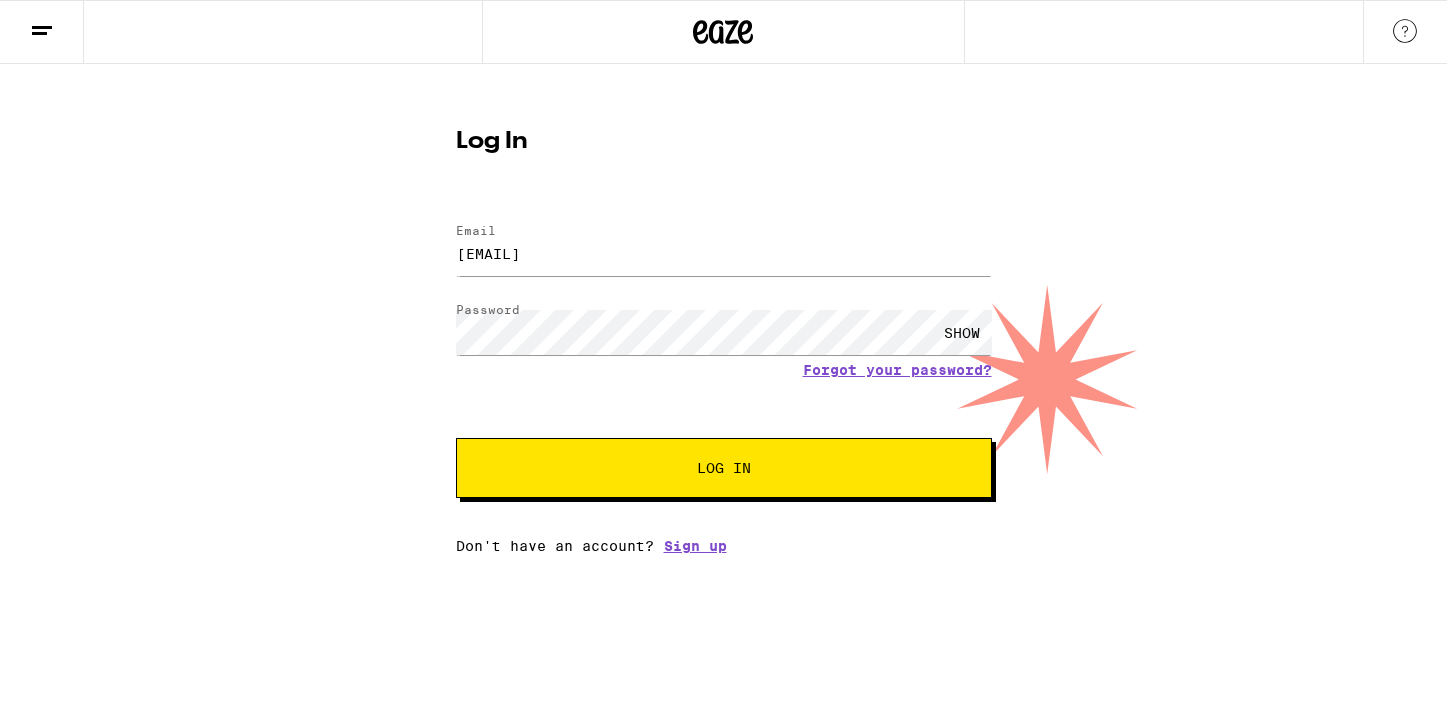 click on "Log In" at bounding box center [724, 468] 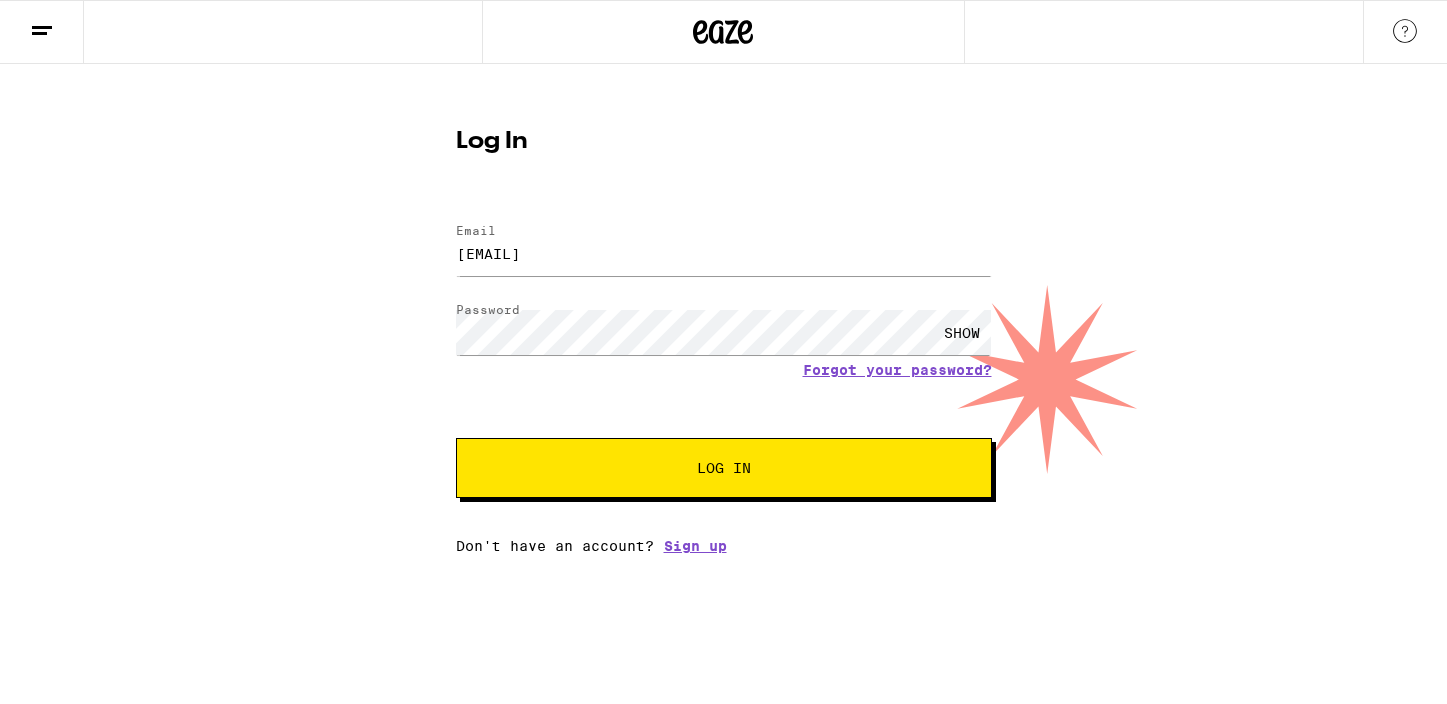 scroll, scrollTop: 0, scrollLeft: 0, axis: both 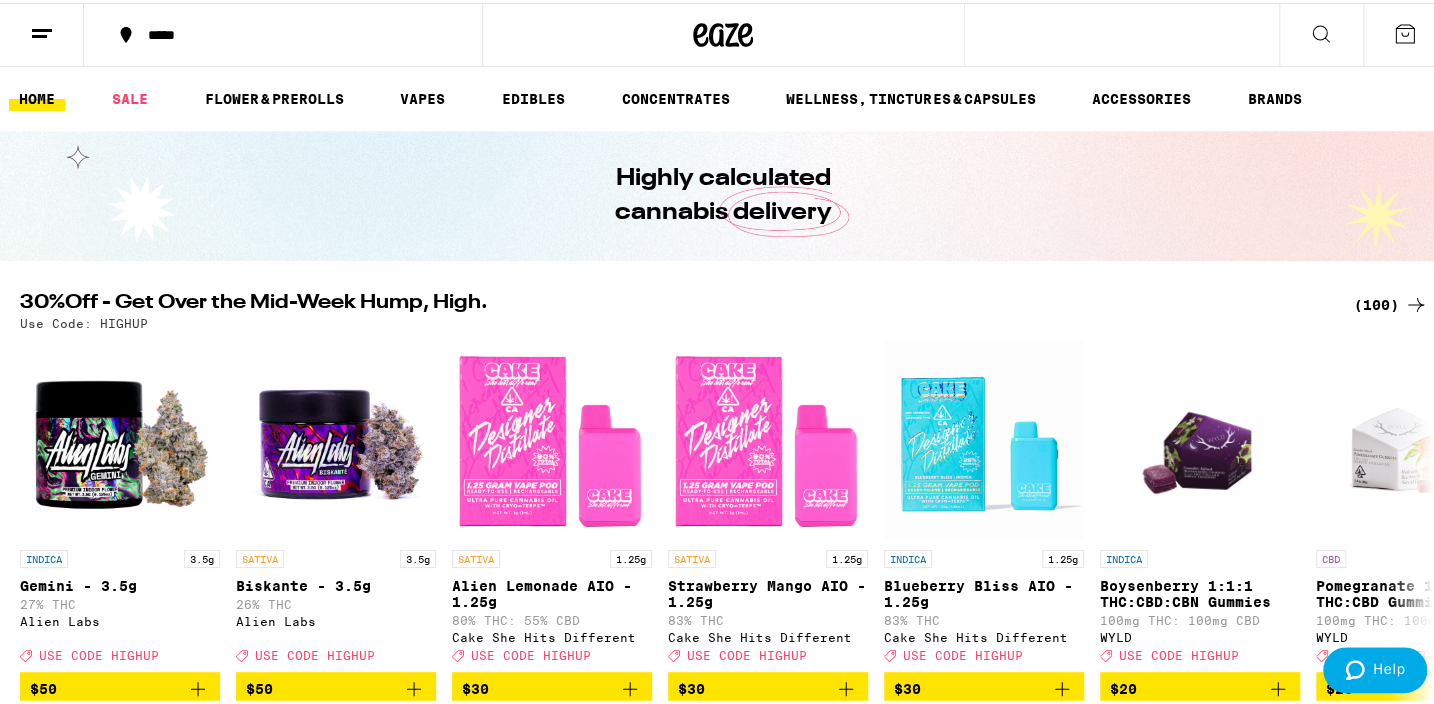 click on "(100)" at bounding box center [1391, 302] 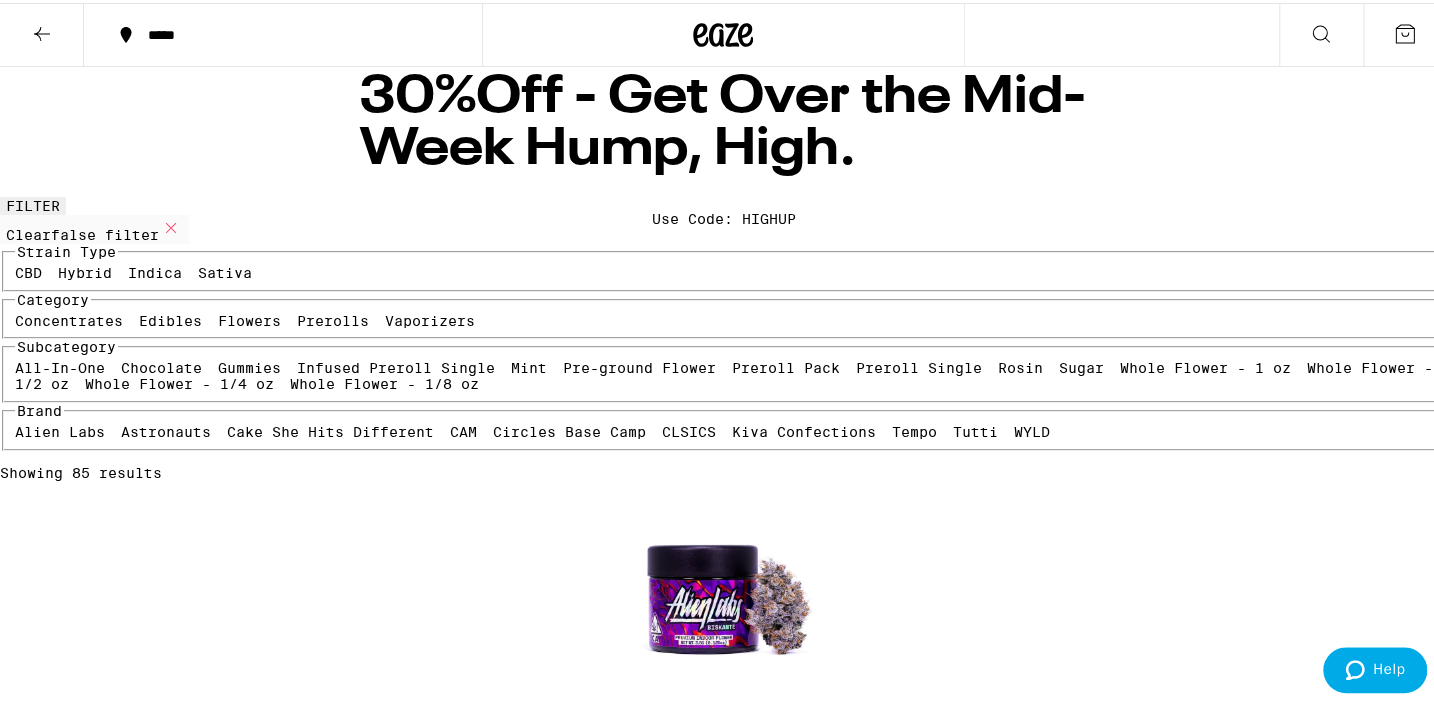 click on "Edibles" at bounding box center [170, 318] 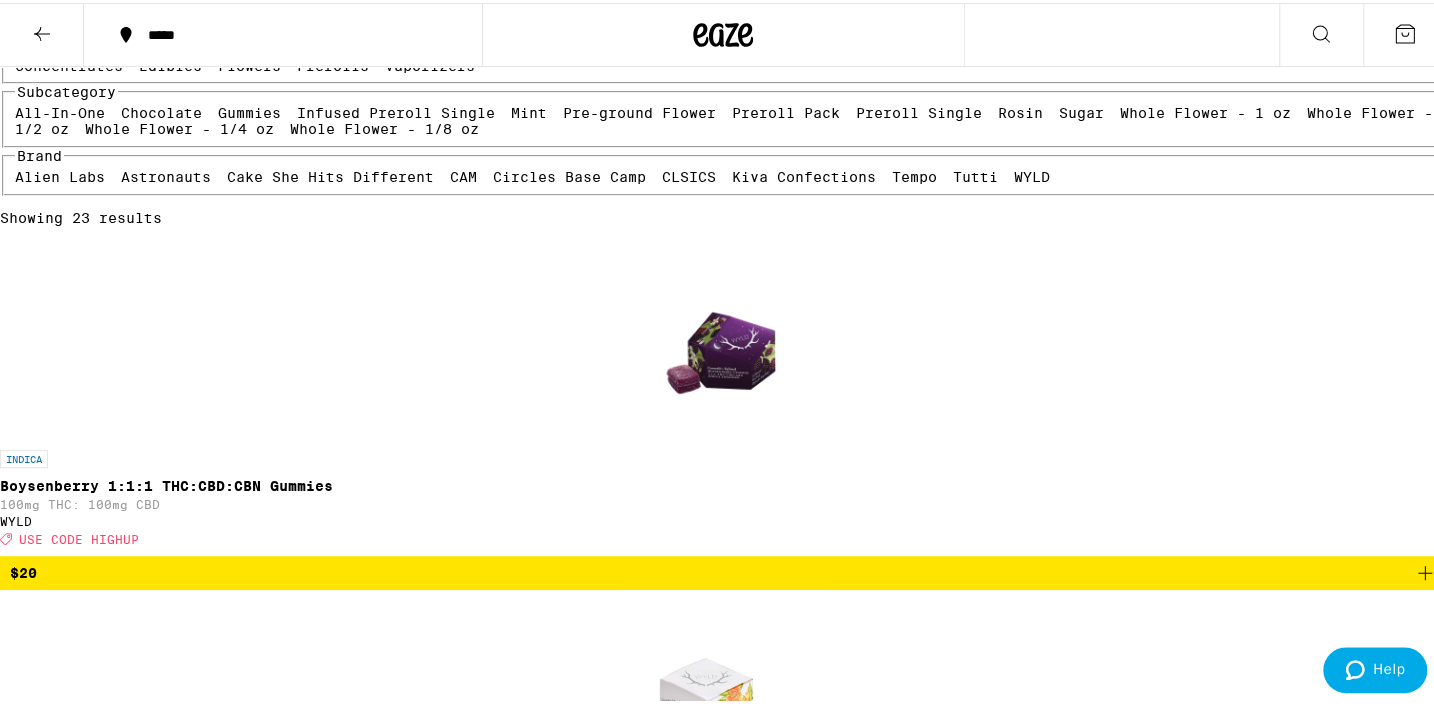 scroll, scrollTop: 272, scrollLeft: 0, axis: vertical 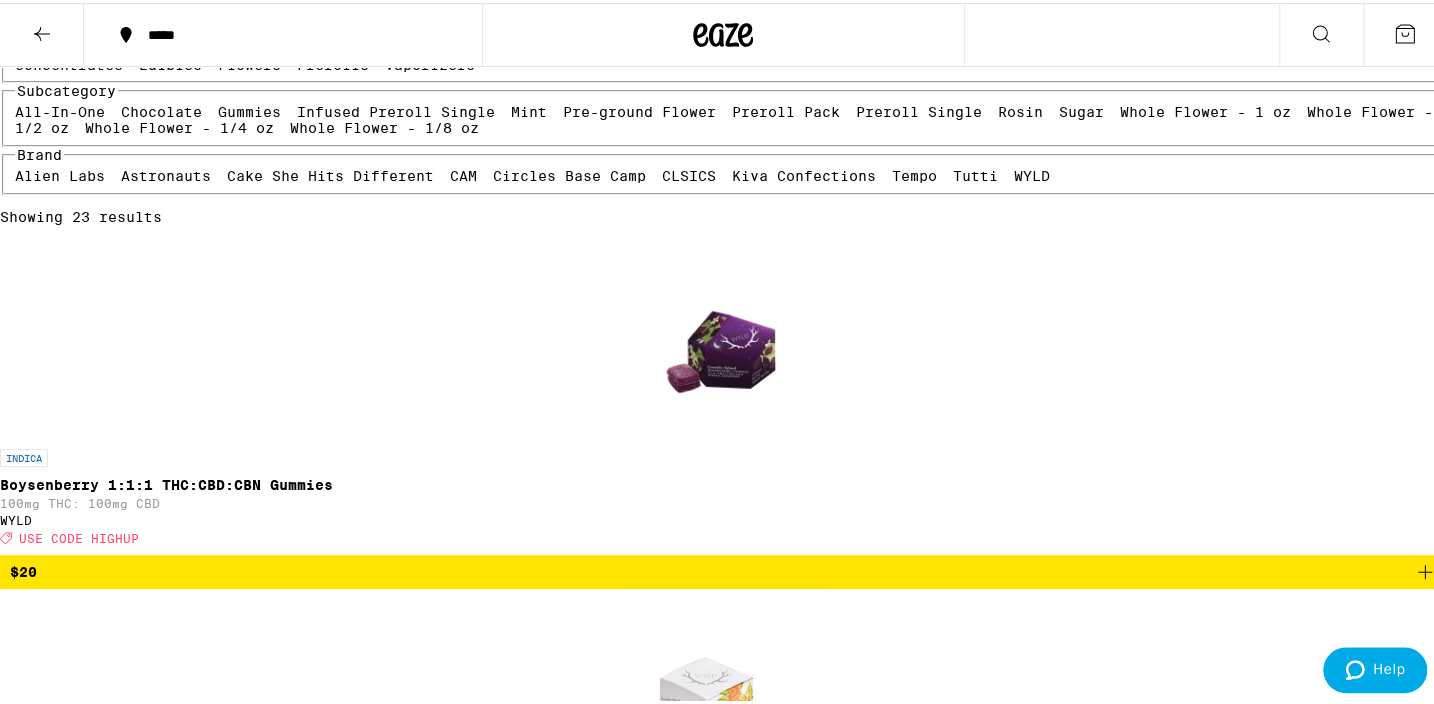 click 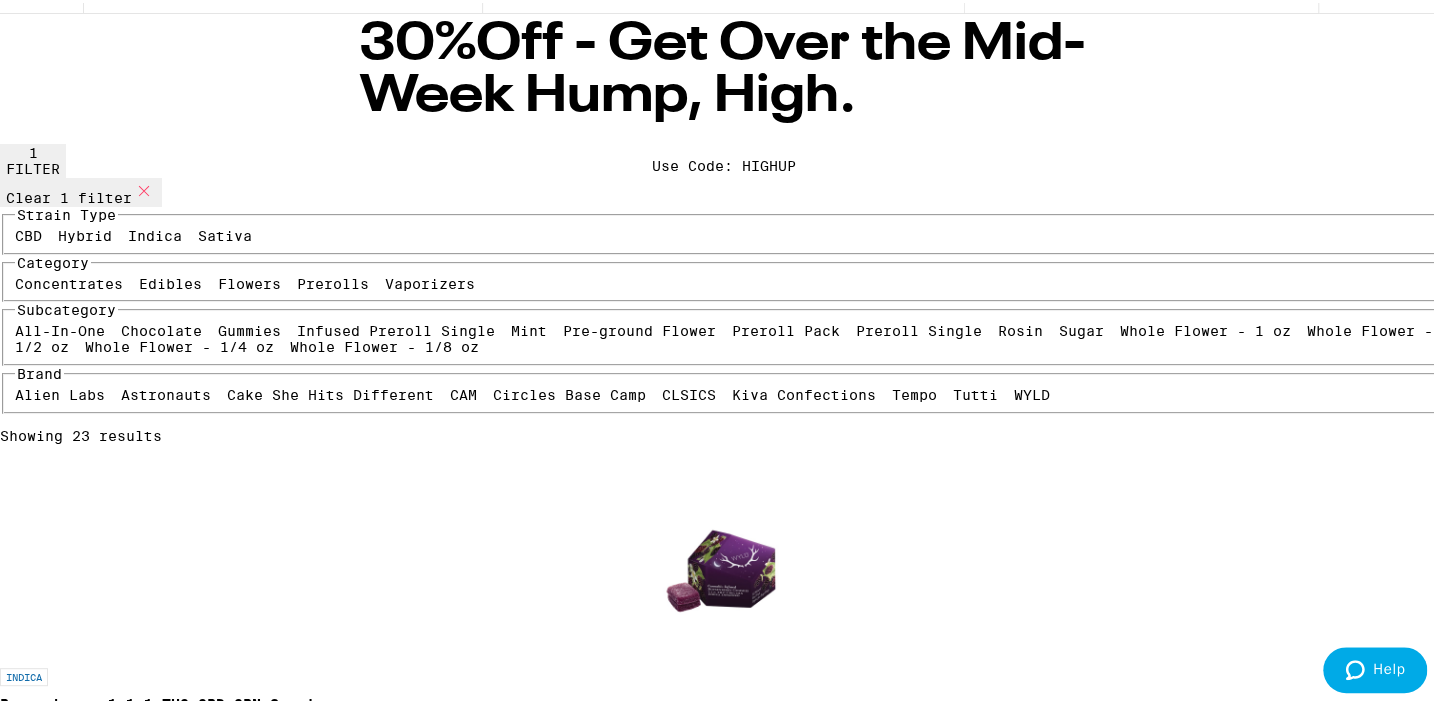 scroll, scrollTop: 63, scrollLeft: 0, axis: vertical 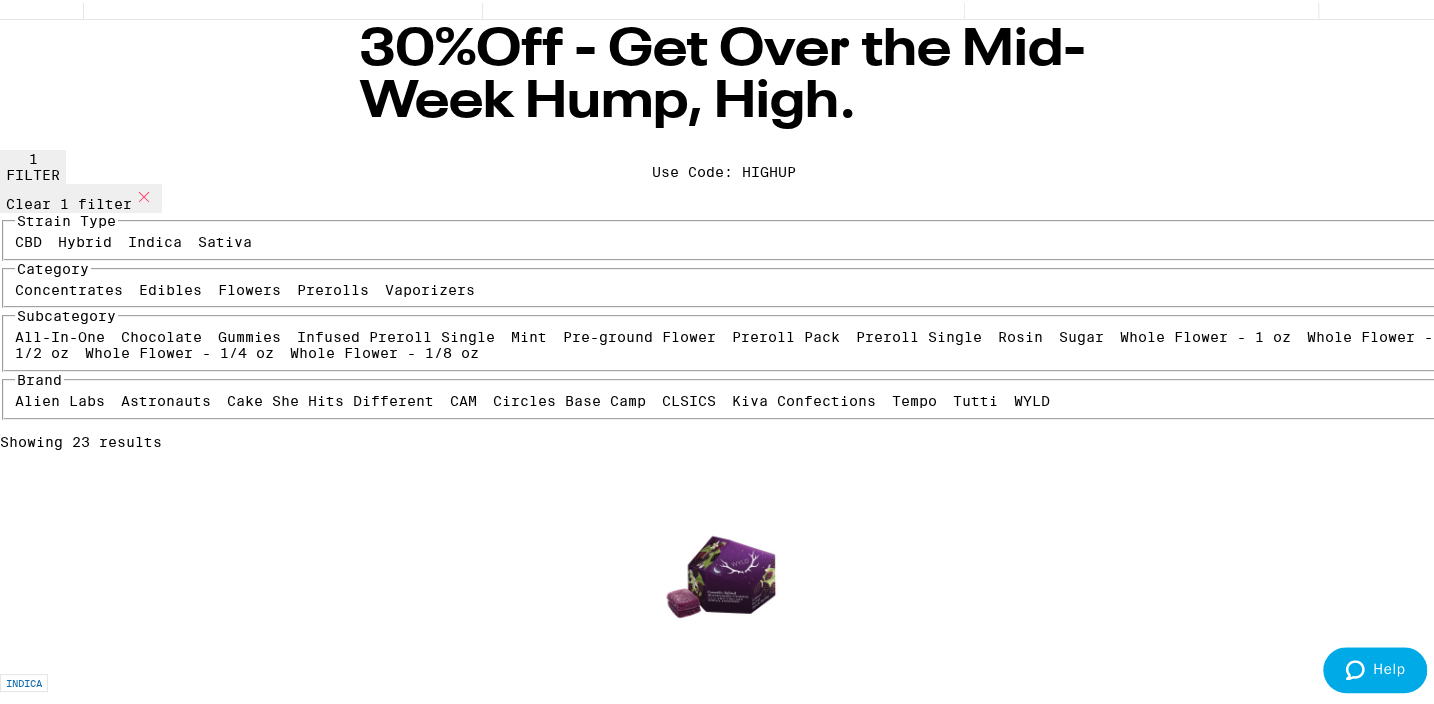 click on "Edibles" at bounding box center [170, 287] 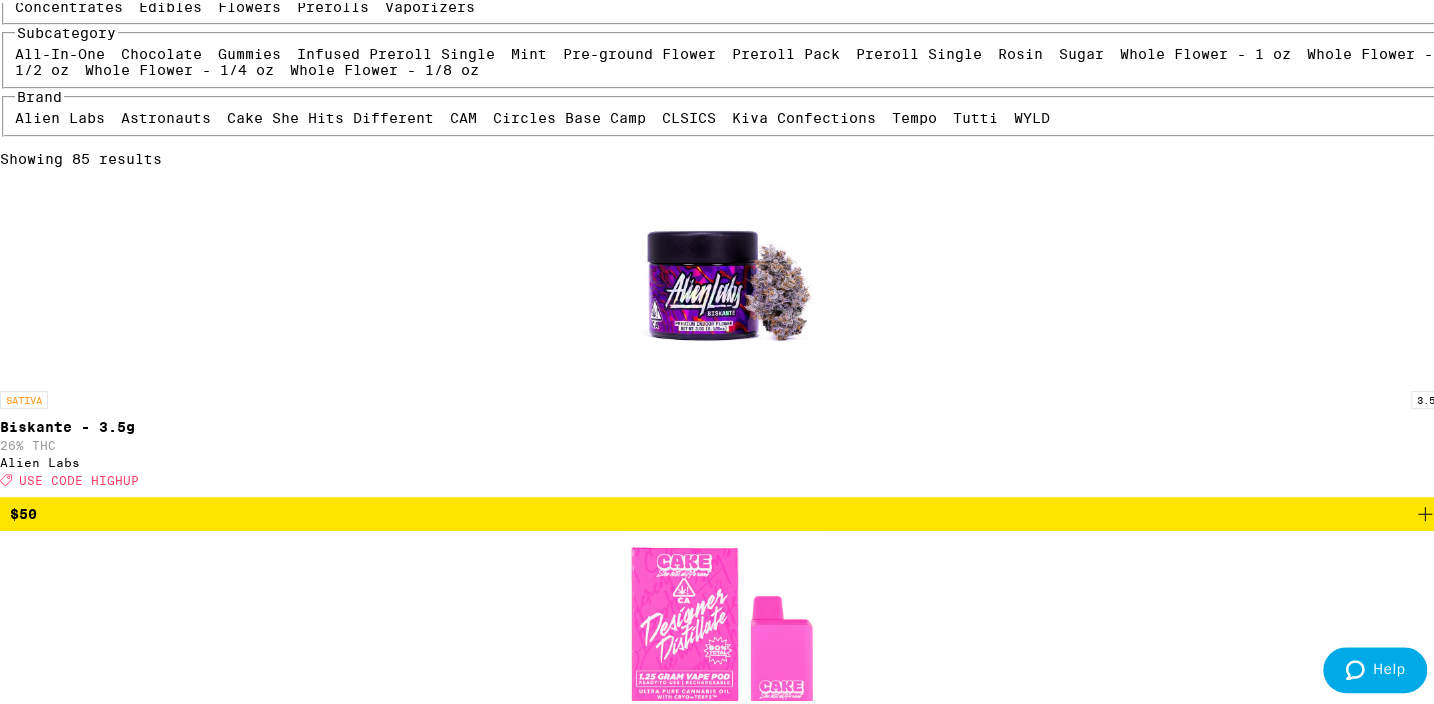 scroll, scrollTop: 336, scrollLeft: 0, axis: vertical 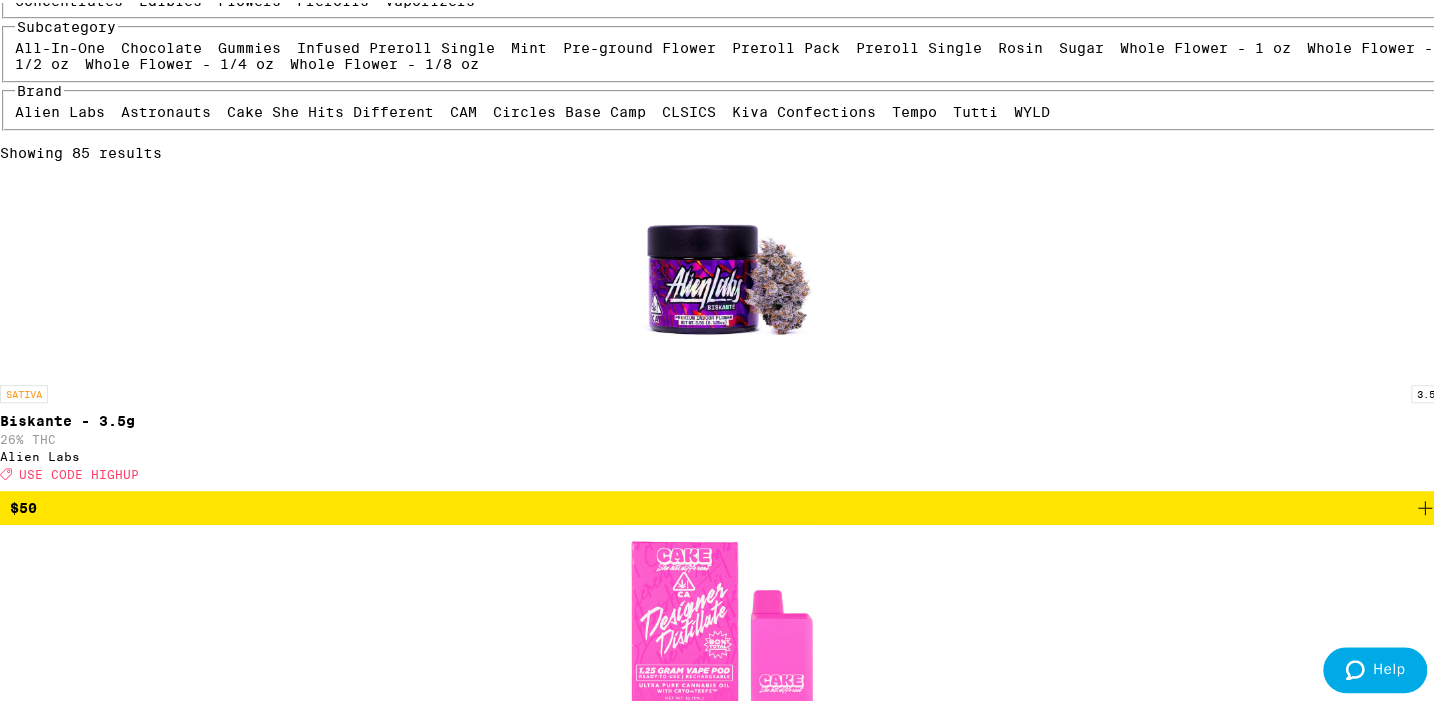 drag, startPoint x: 31, startPoint y: 446, endPoint x: 40, endPoint y: 460, distance: 16.643316 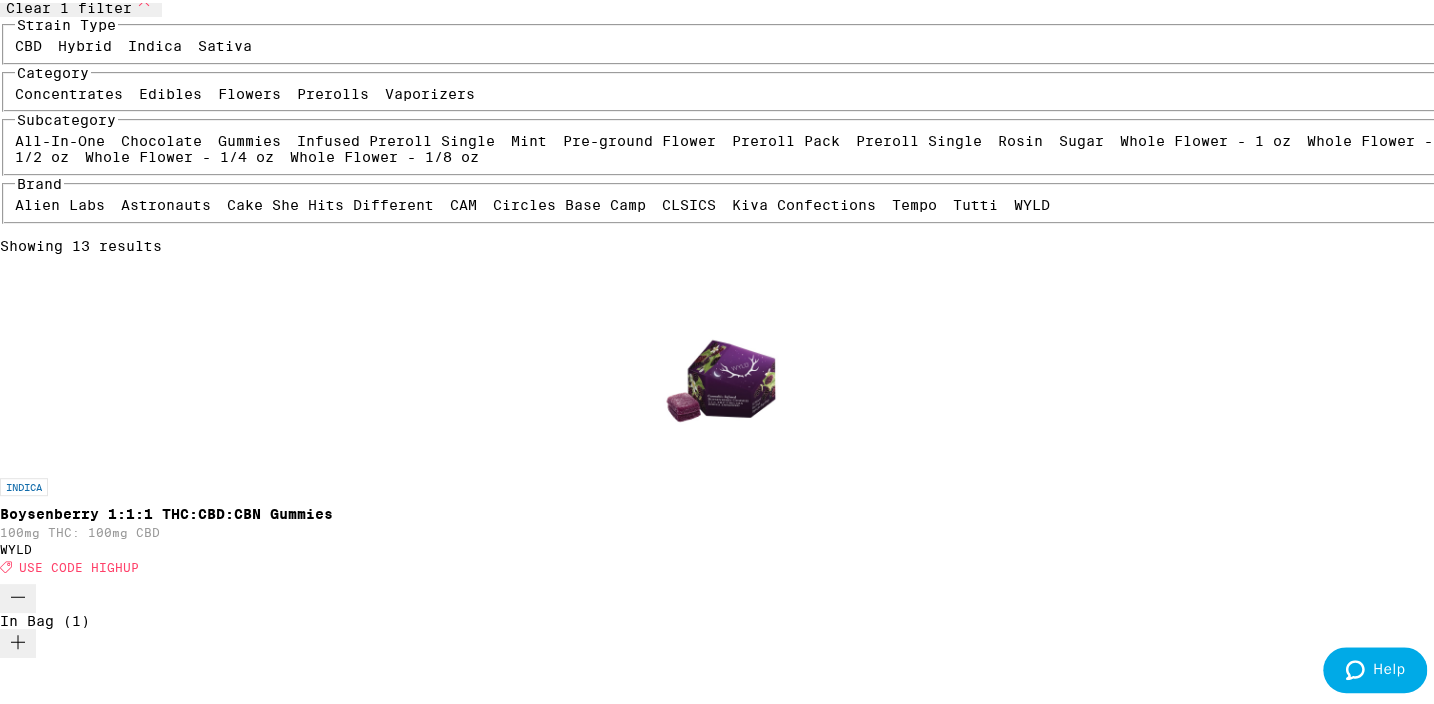 scroll, scrollTop: 363, scrollLeft: 0, axis: vertical 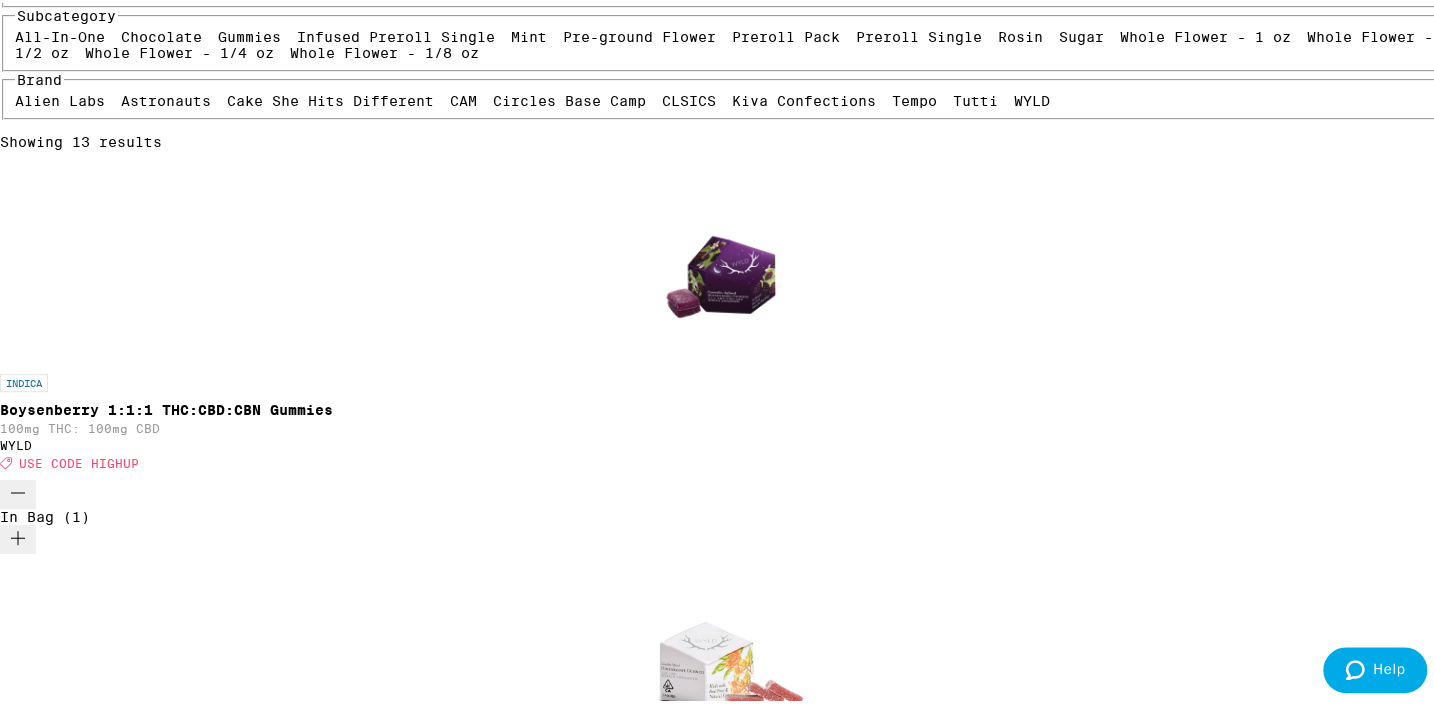 click on "Gummies" at bounding box center [249, 34] 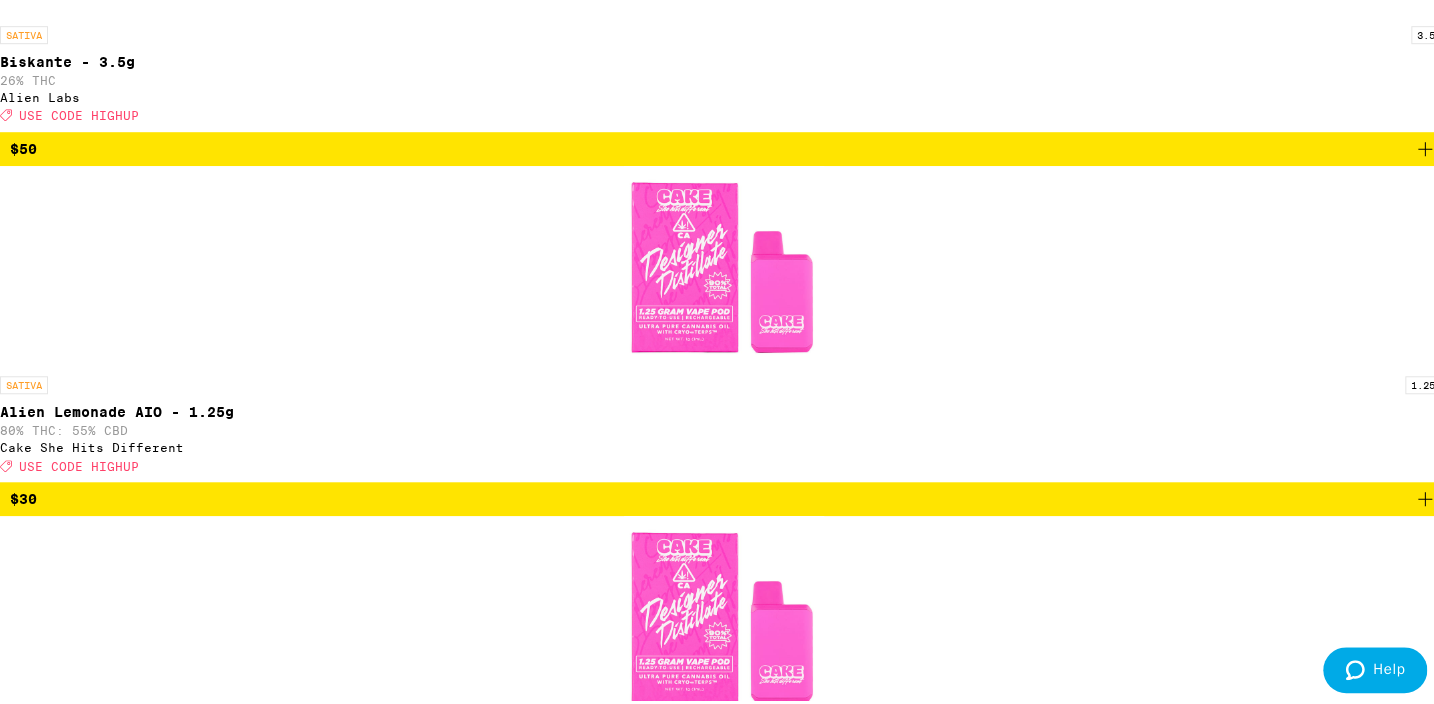 scroll, scrollTop: 727, scrollLeft: 0, axis: vertical 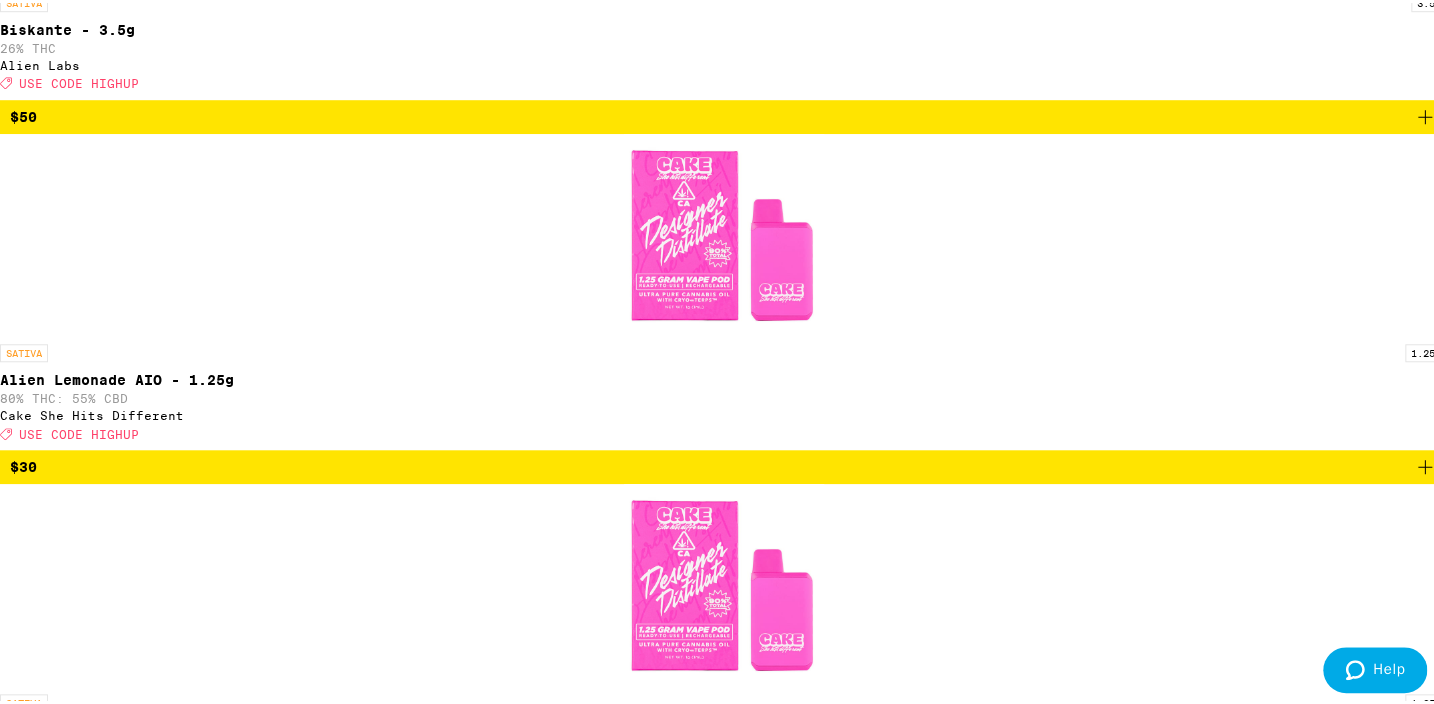 click on "Whole Flower - 1/8 oz" at bounding box center [384, -330] 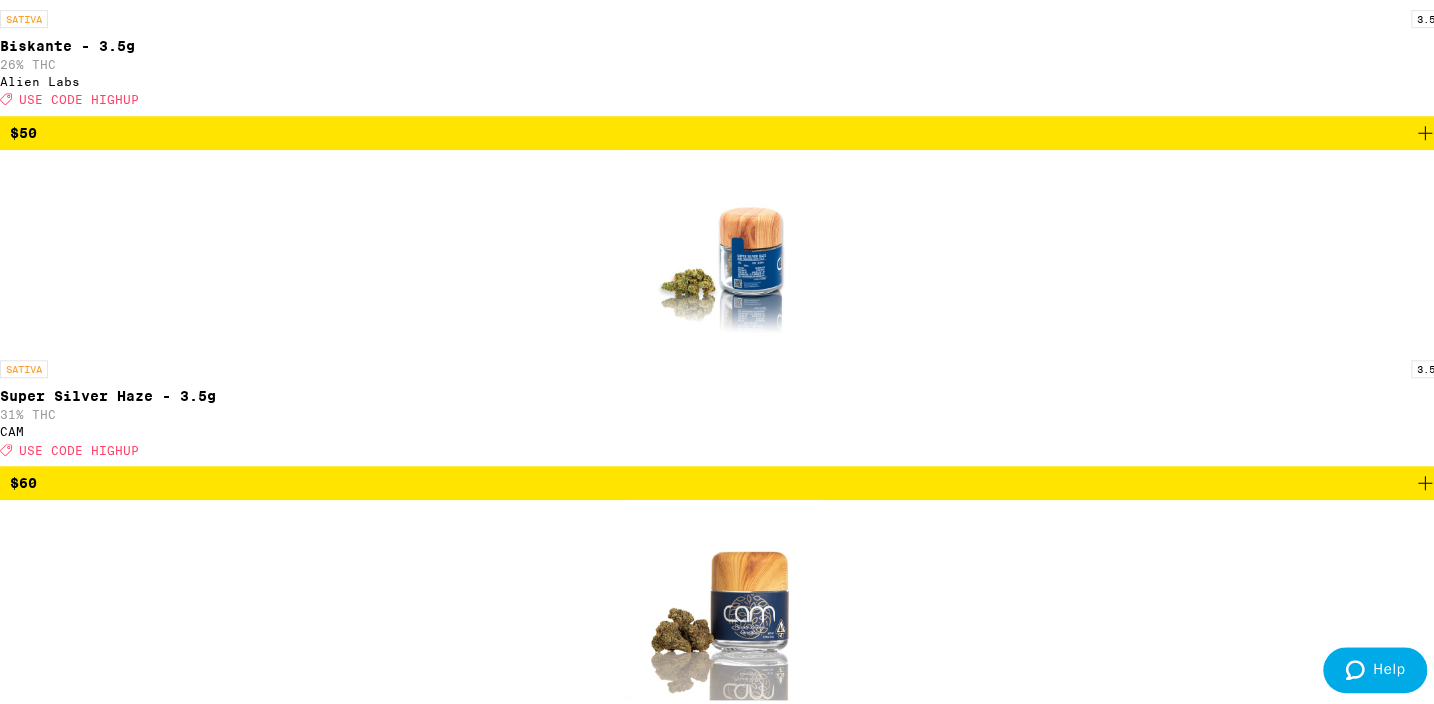 click on "$16" at bounding box center (723, 1881) 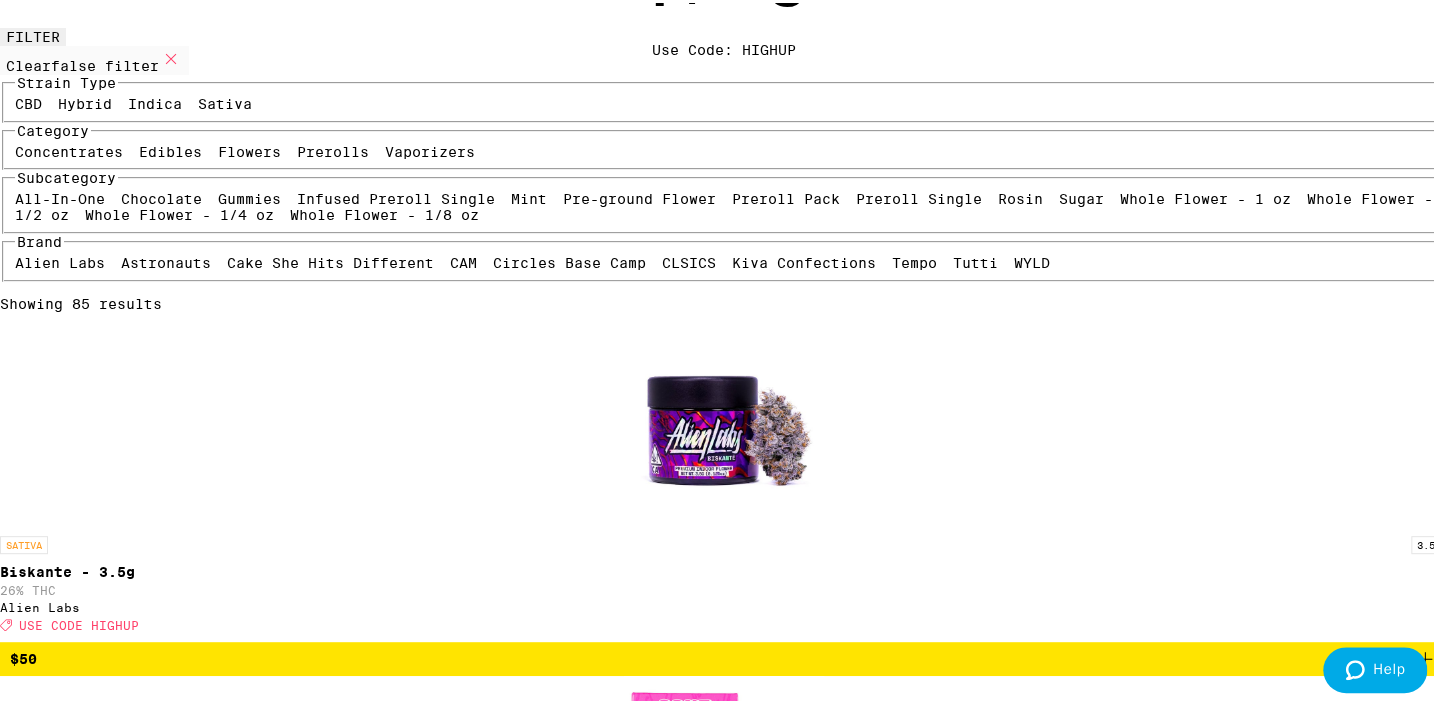 scroll, scrollTop: 0, scrollLeft: 0, axis: both 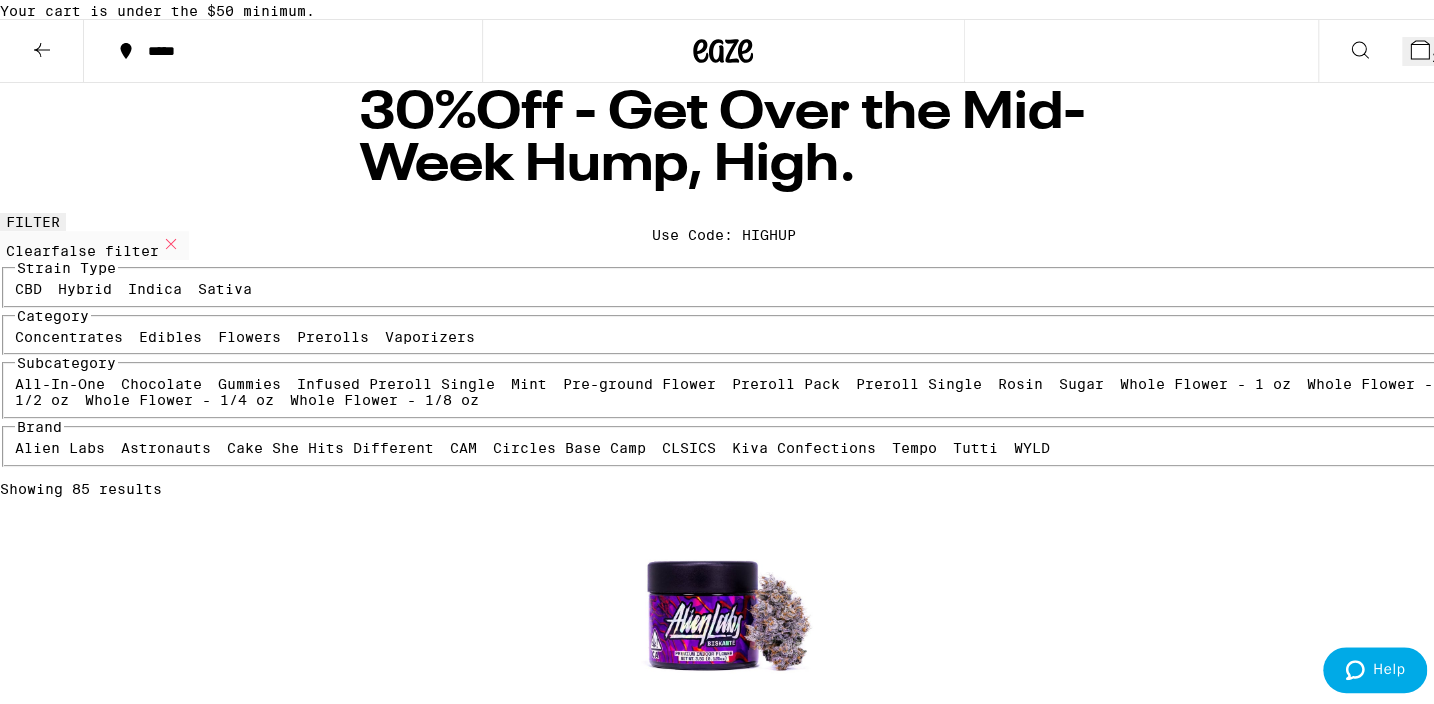 click 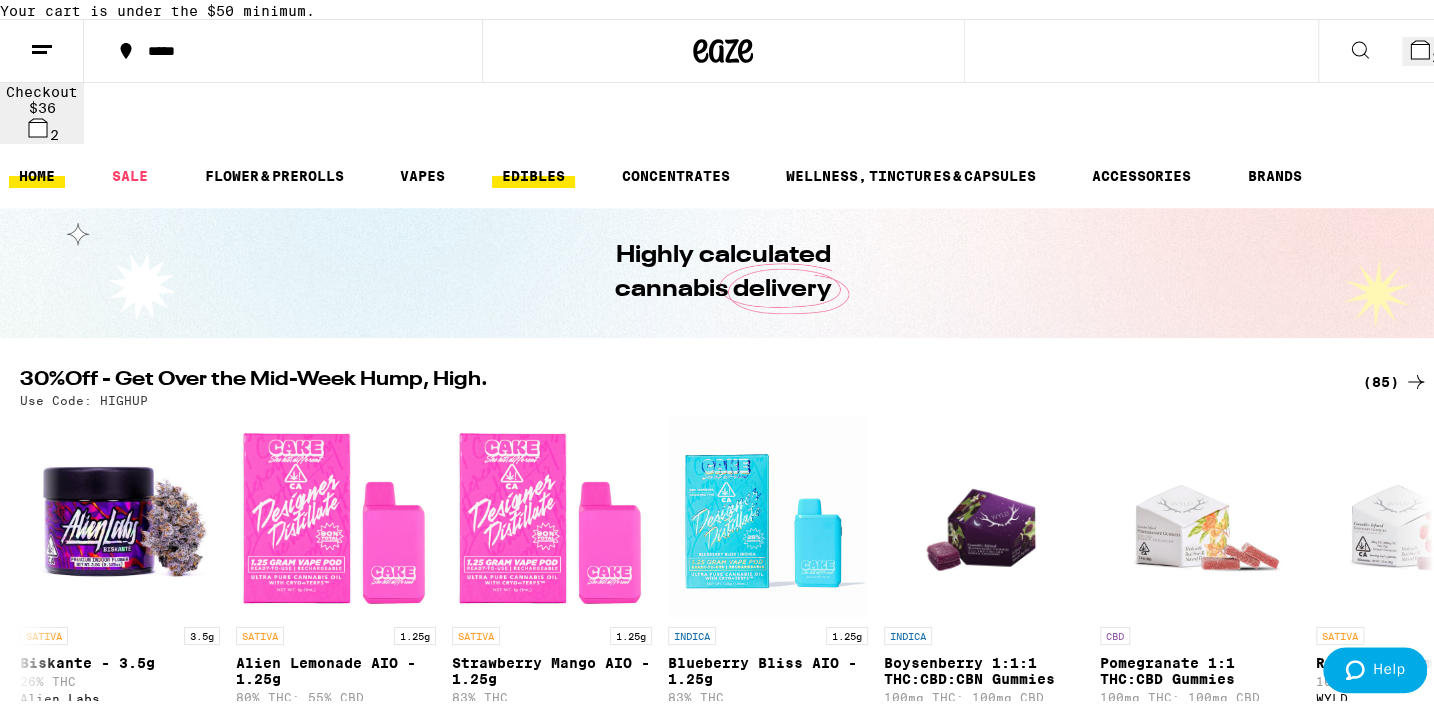 click on "EDIBLES" at bounding box center [533, 173] 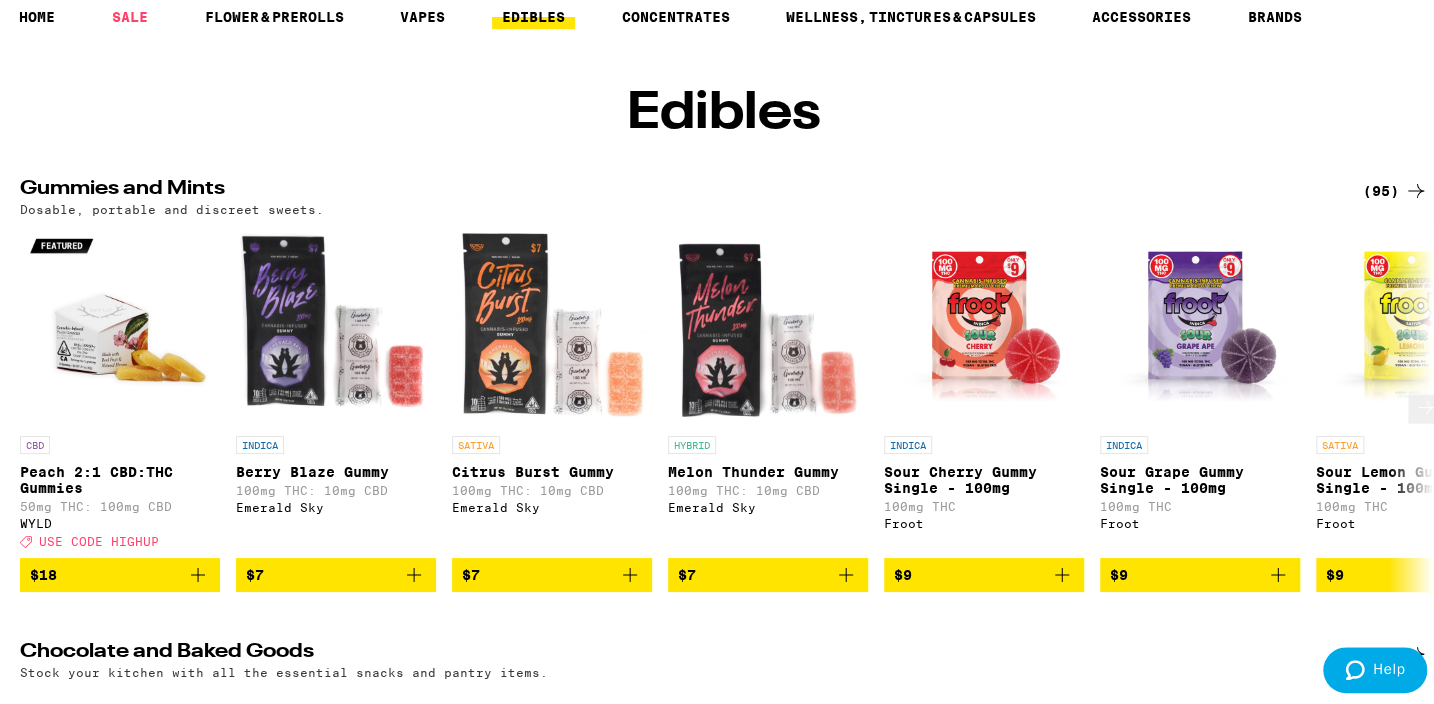 scroll, scrollTop: 181, scrollLeft: 0, axis: vertical 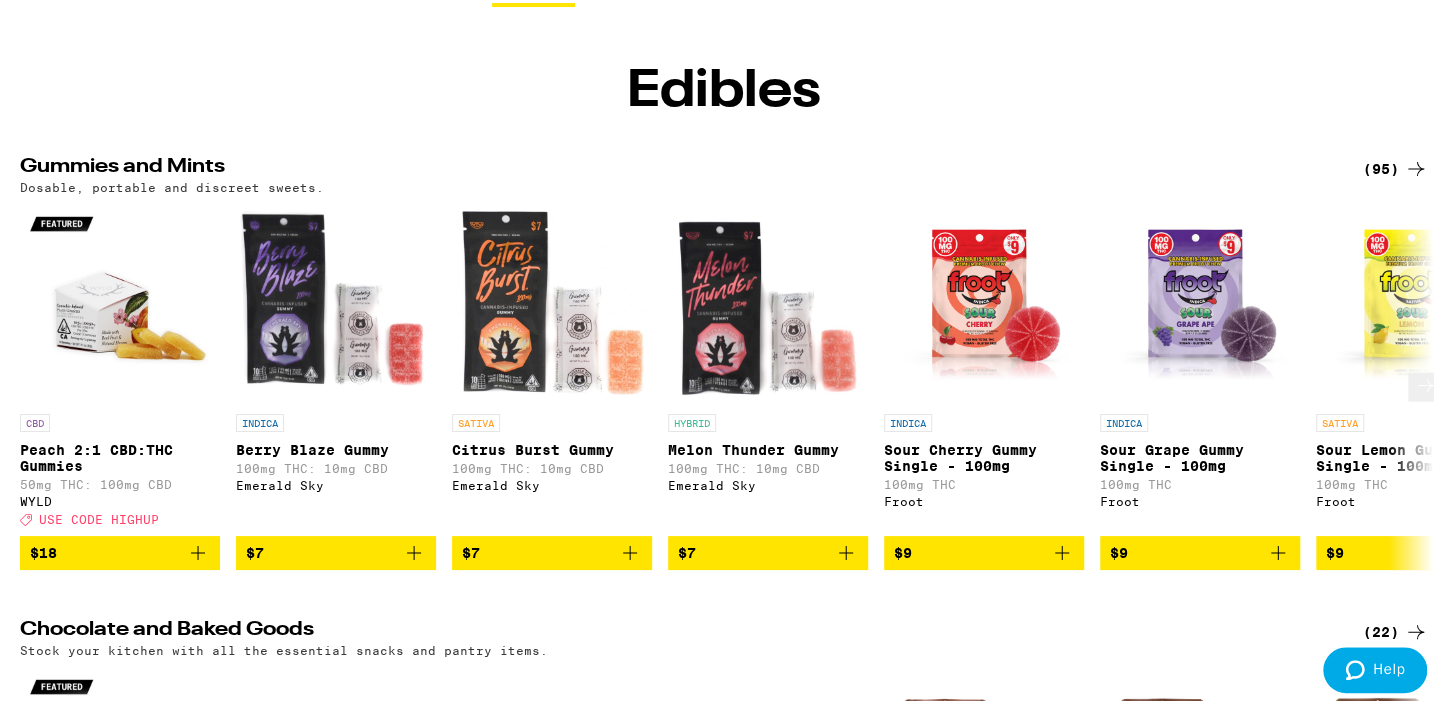 click 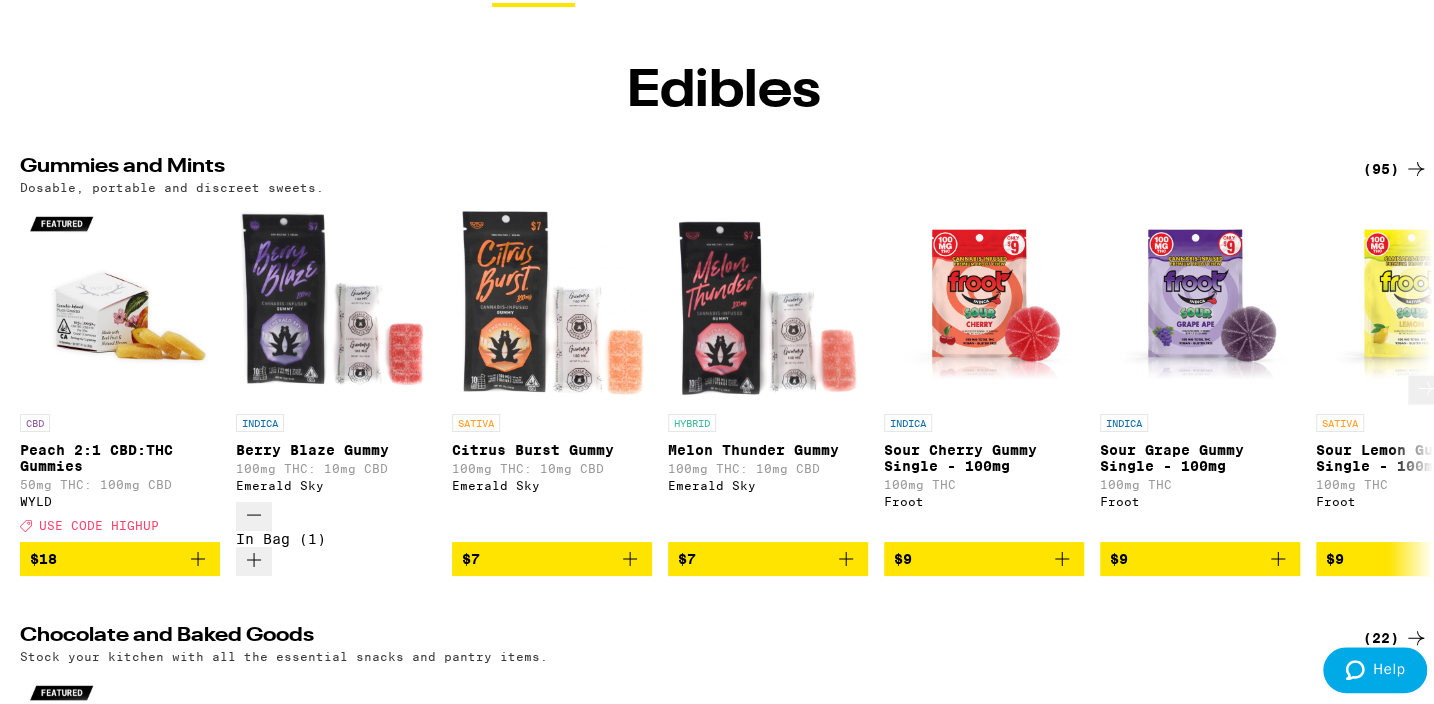 click 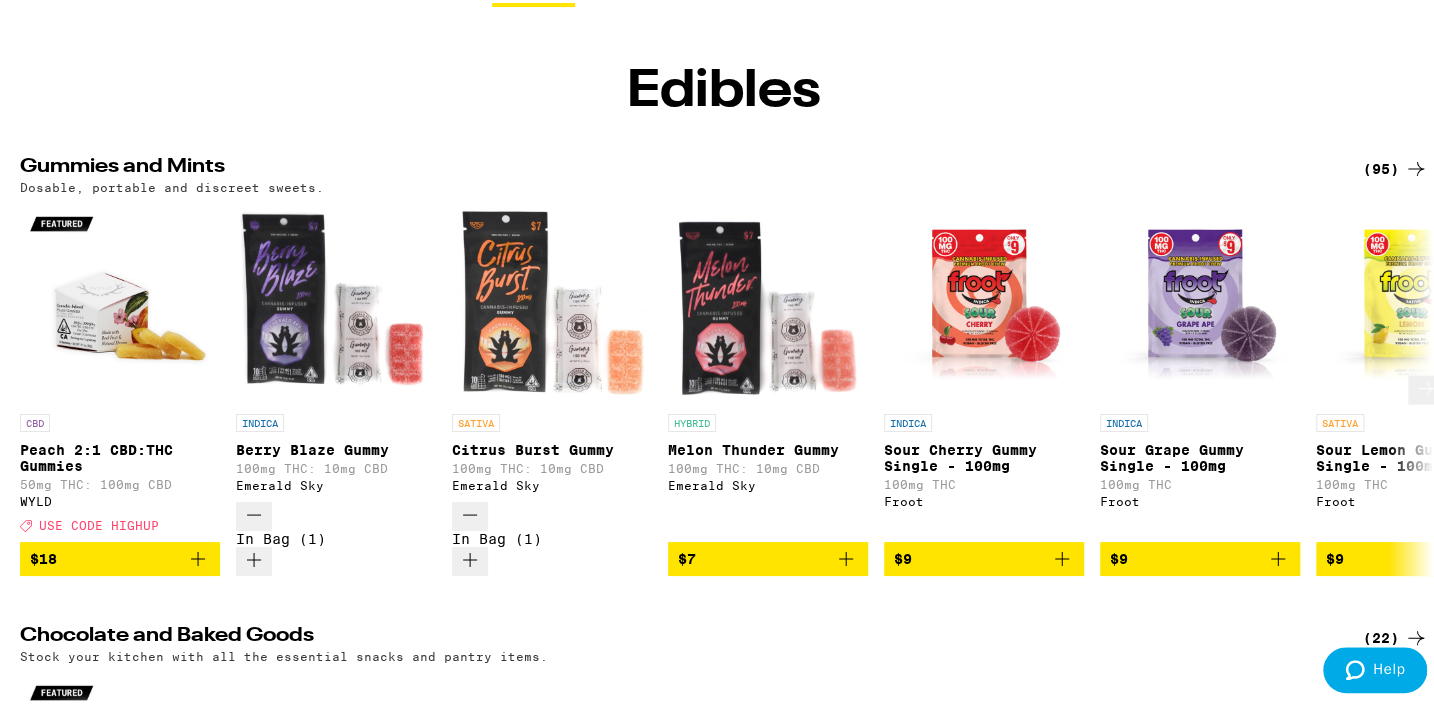 scroll, scrollTop: 117, scrollLeft: 0, axis: vertical 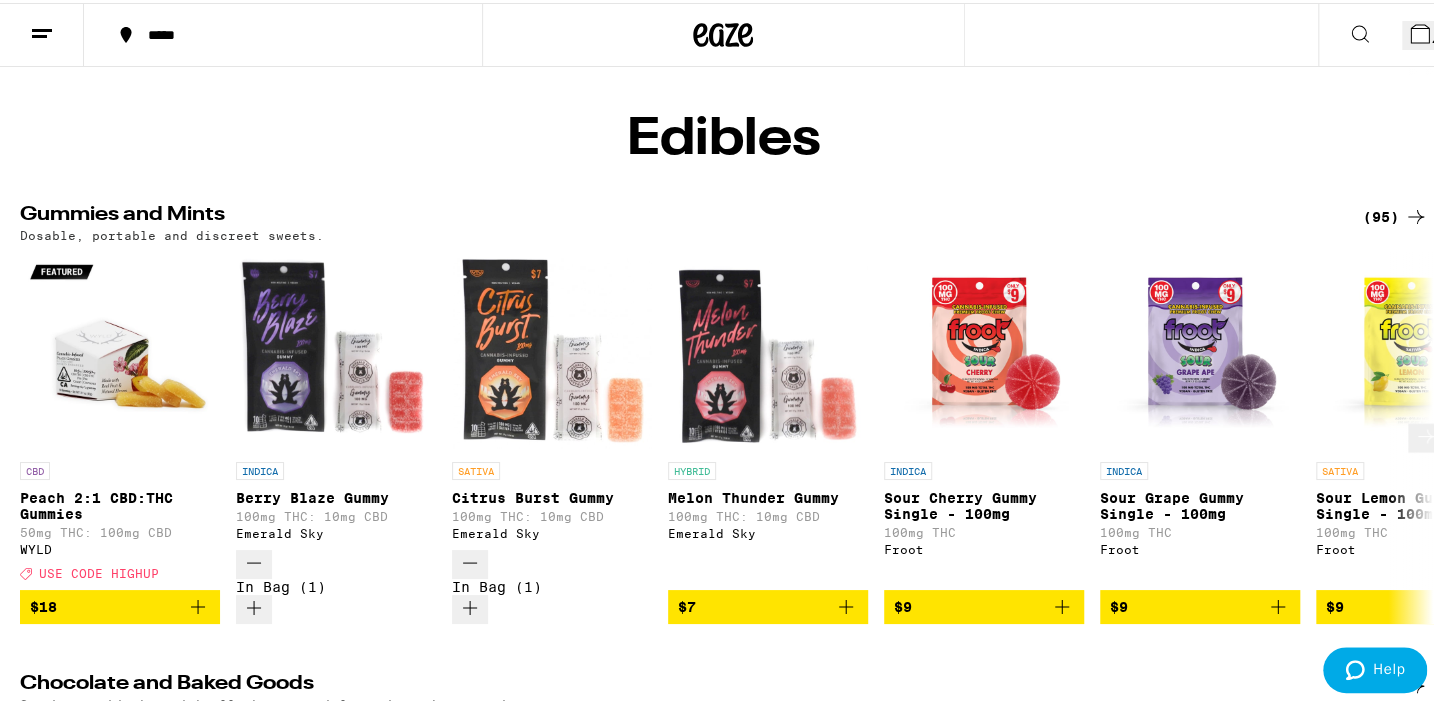 click 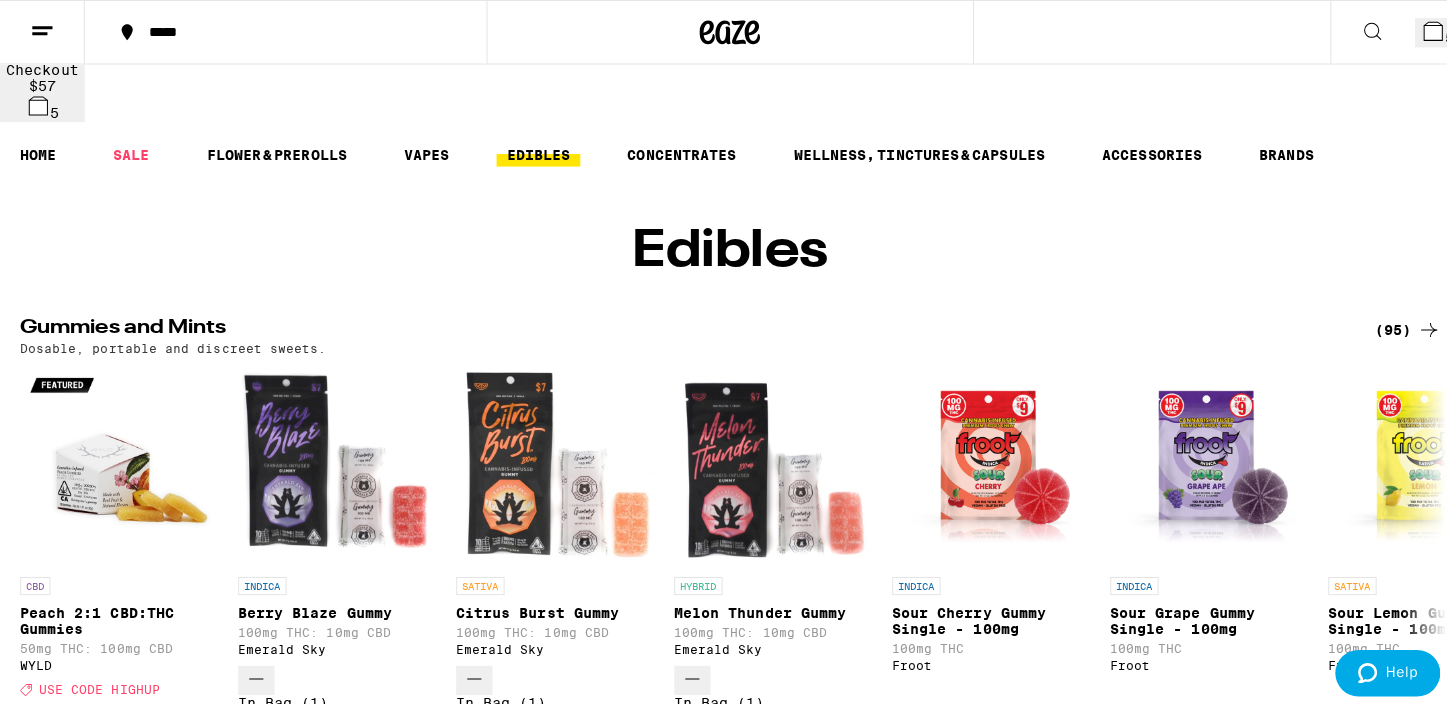 scroll, scrollTop: 0, scrollLeft: 0, axis: both 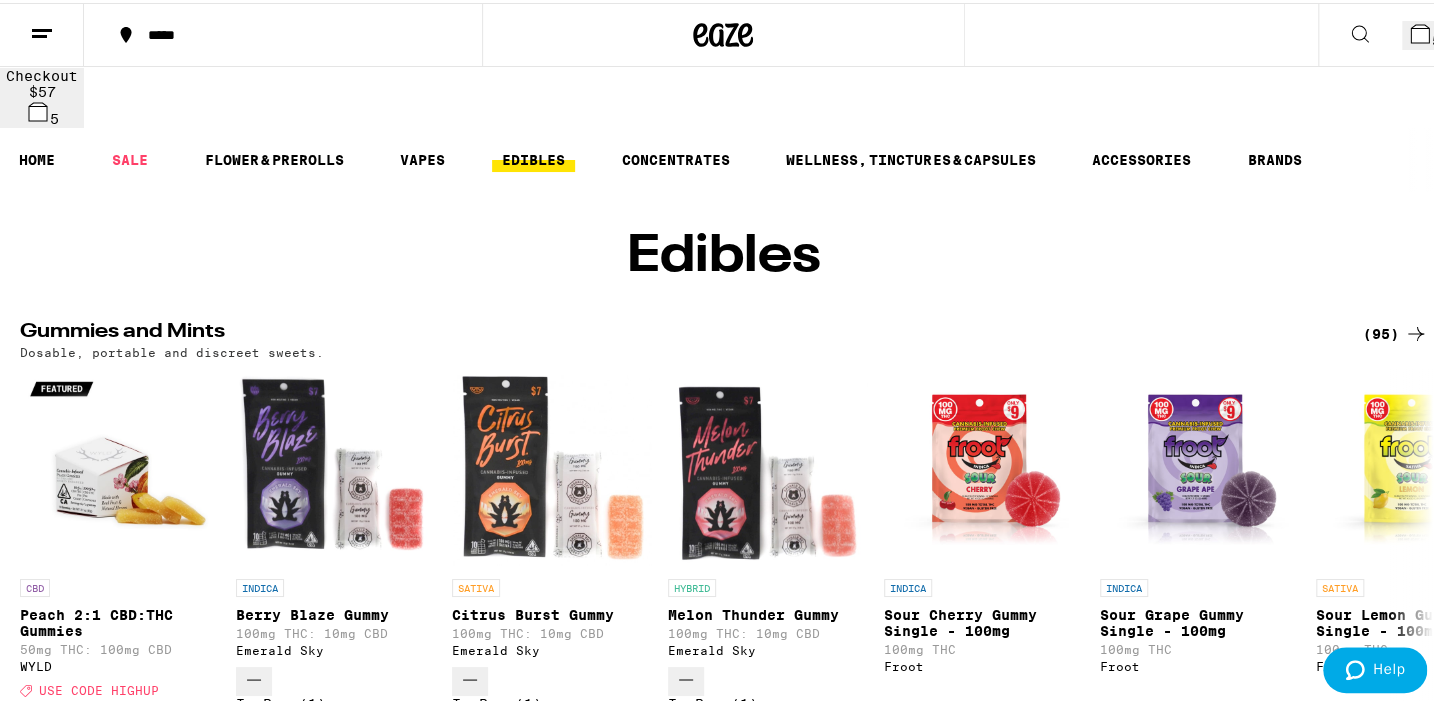 click 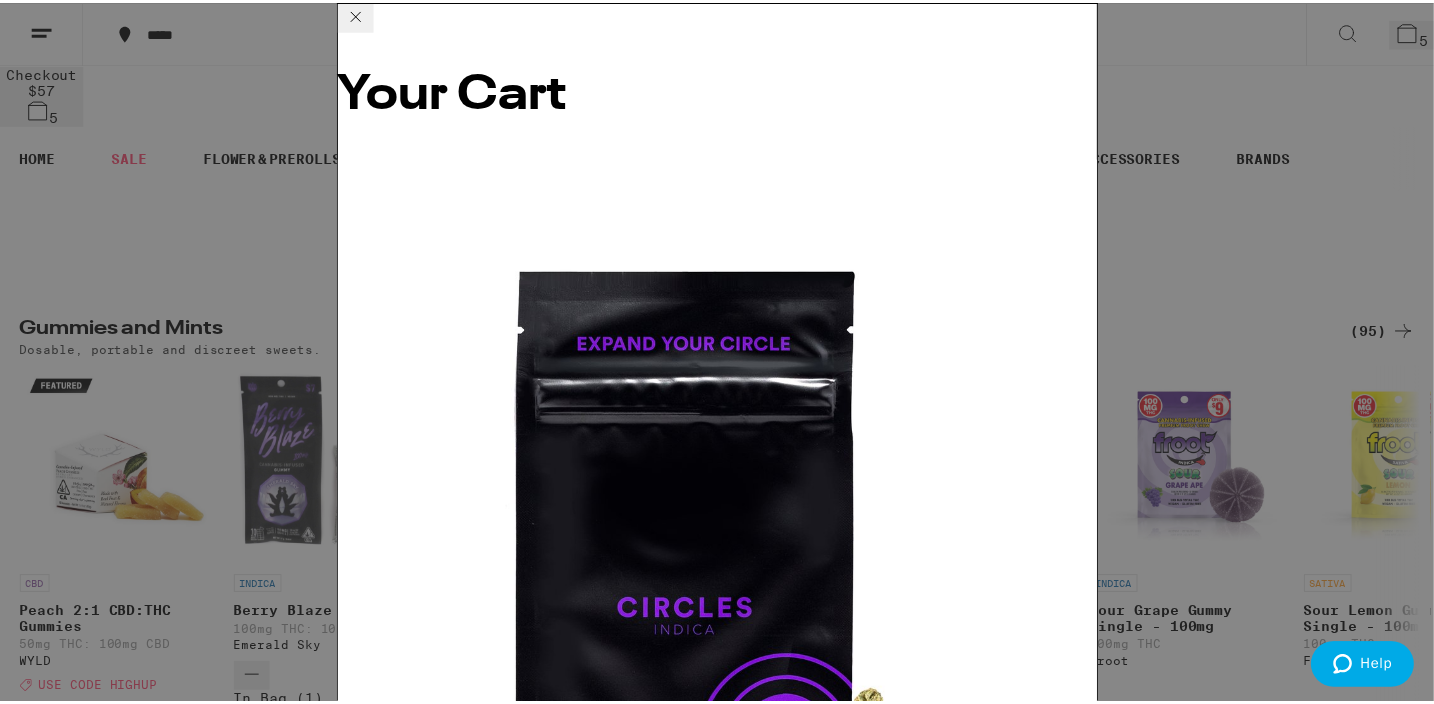 scroll, scrollTop: 181, scrollLeft: 0, axis: vertical 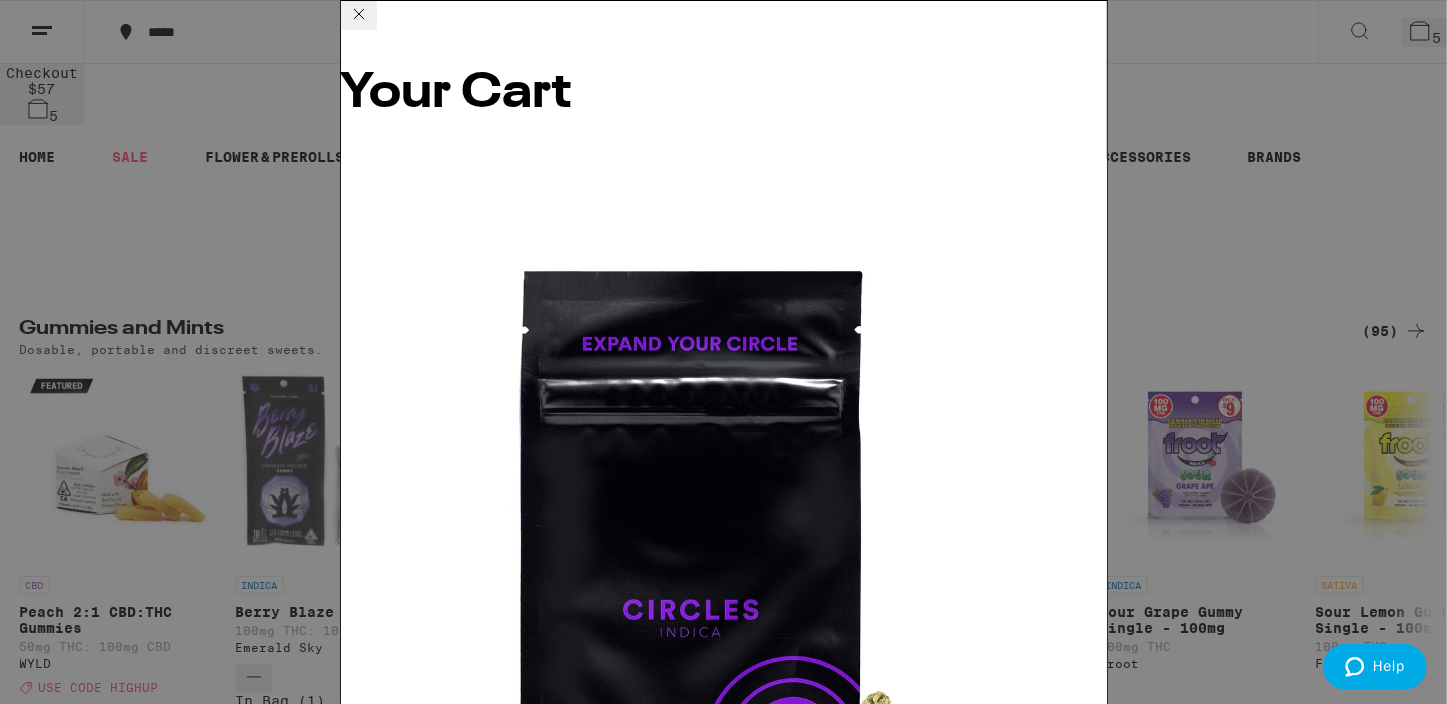 click on "Apply Promo" at bounding box center (396, 3557) 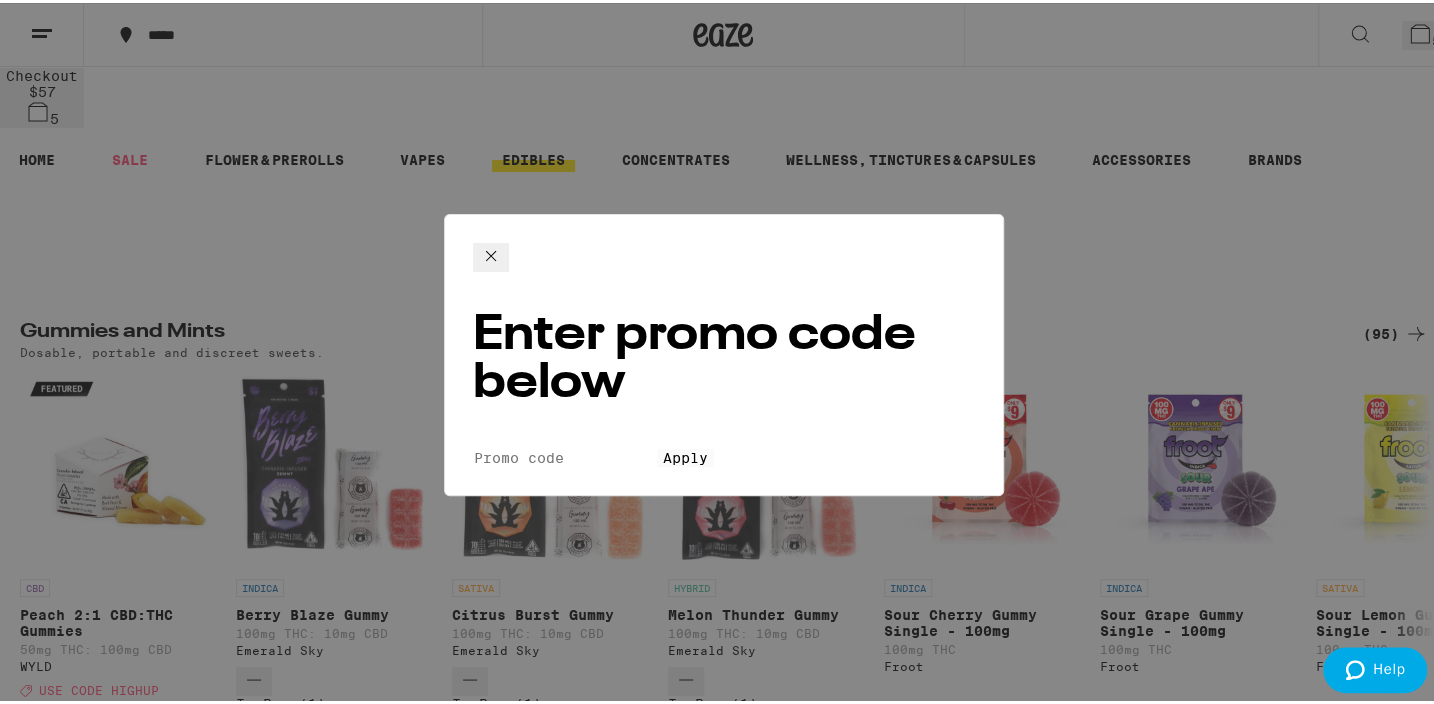 click on "Promo Code" at bounding box center (565, 455) 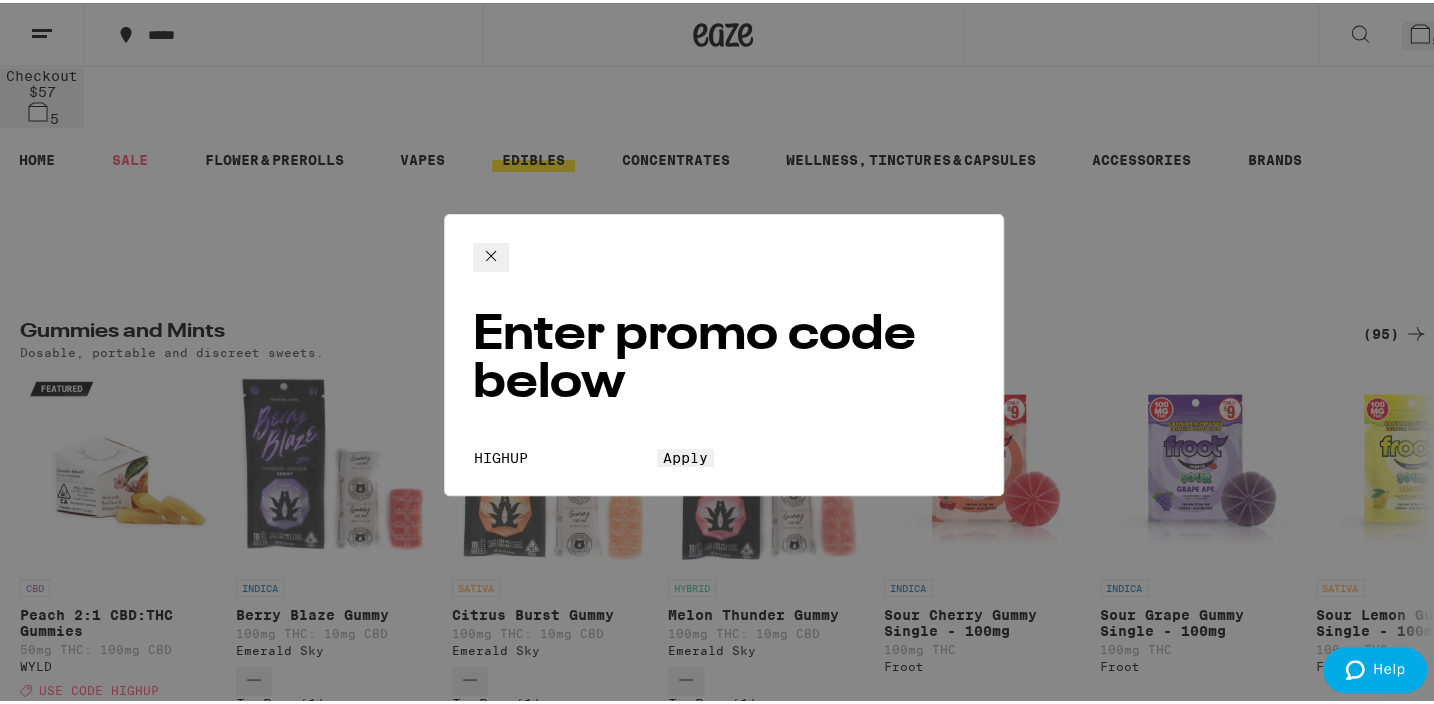 type on "HIGHUP" 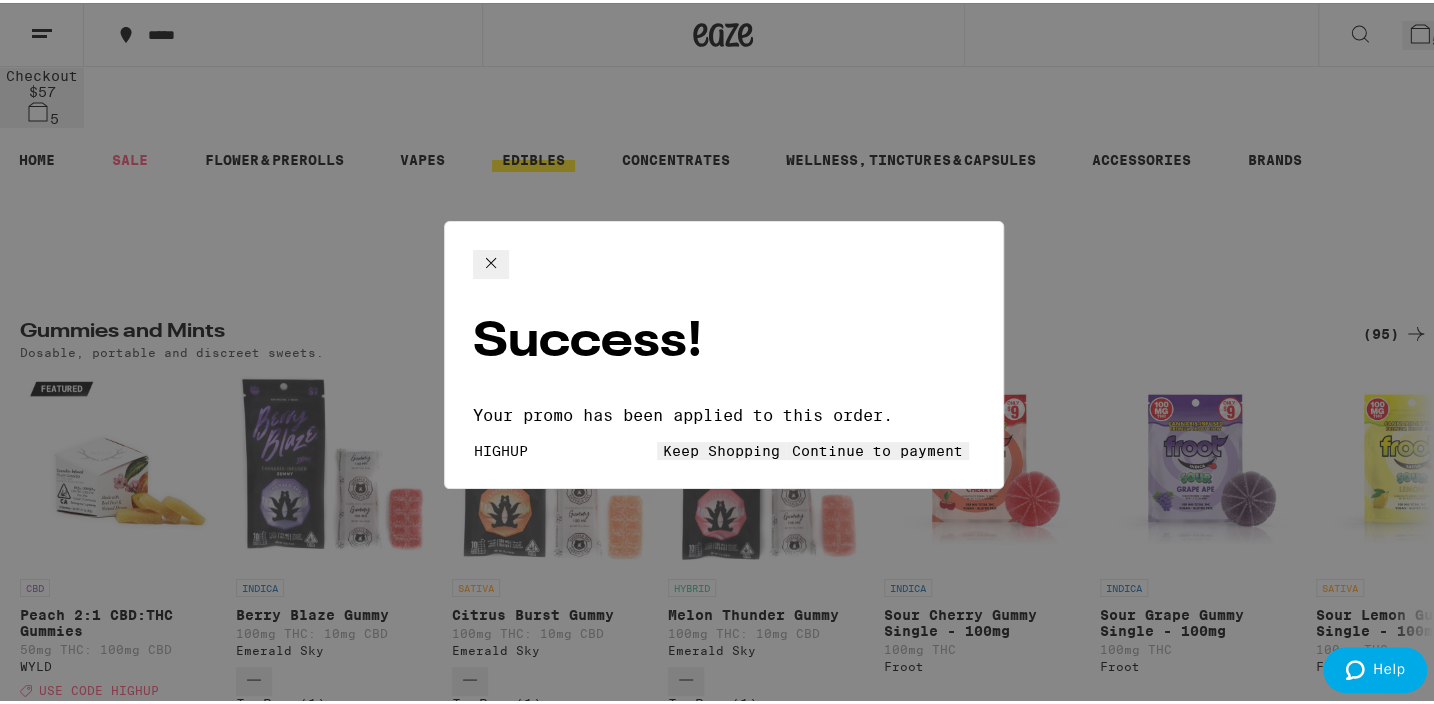 click on "Continue to payment" at bounding box center [877, 448] 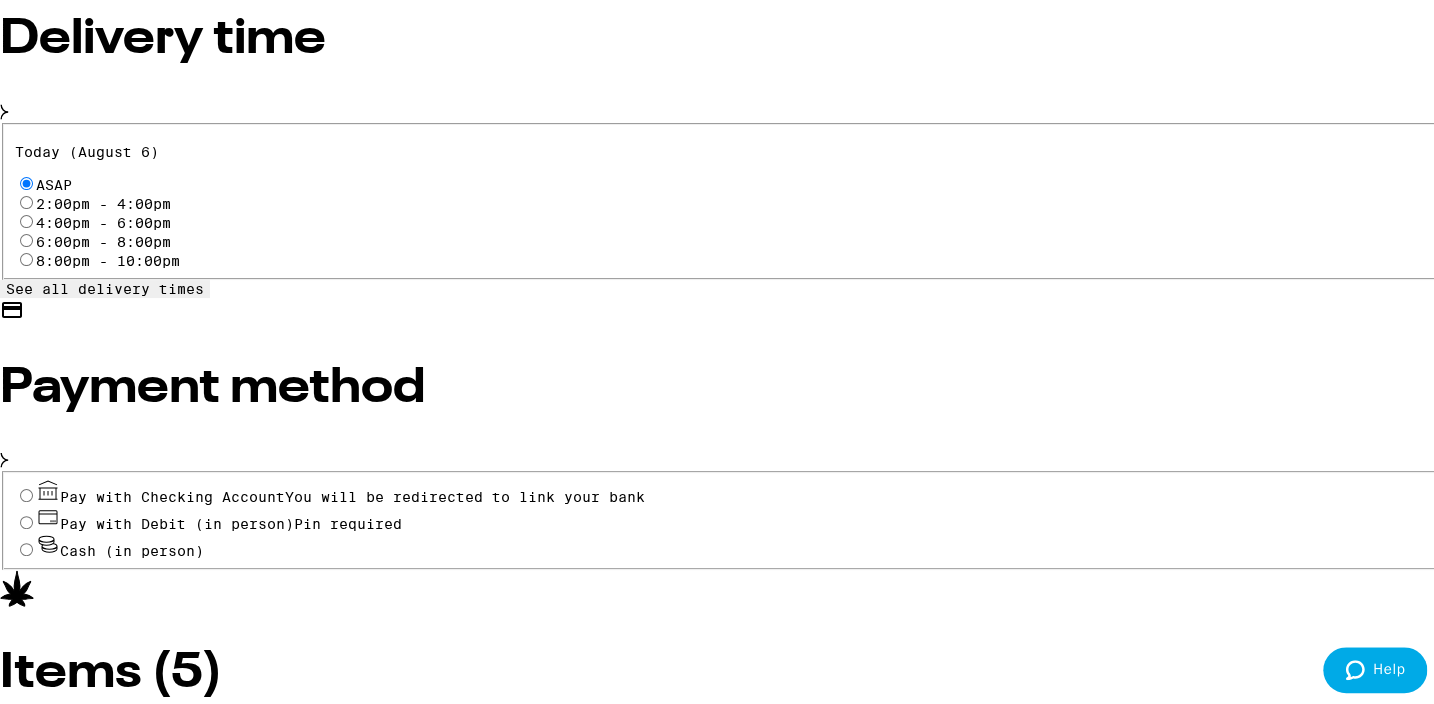 scroll, scrollTop: 818, scrollLeft: 0, axis: vertical 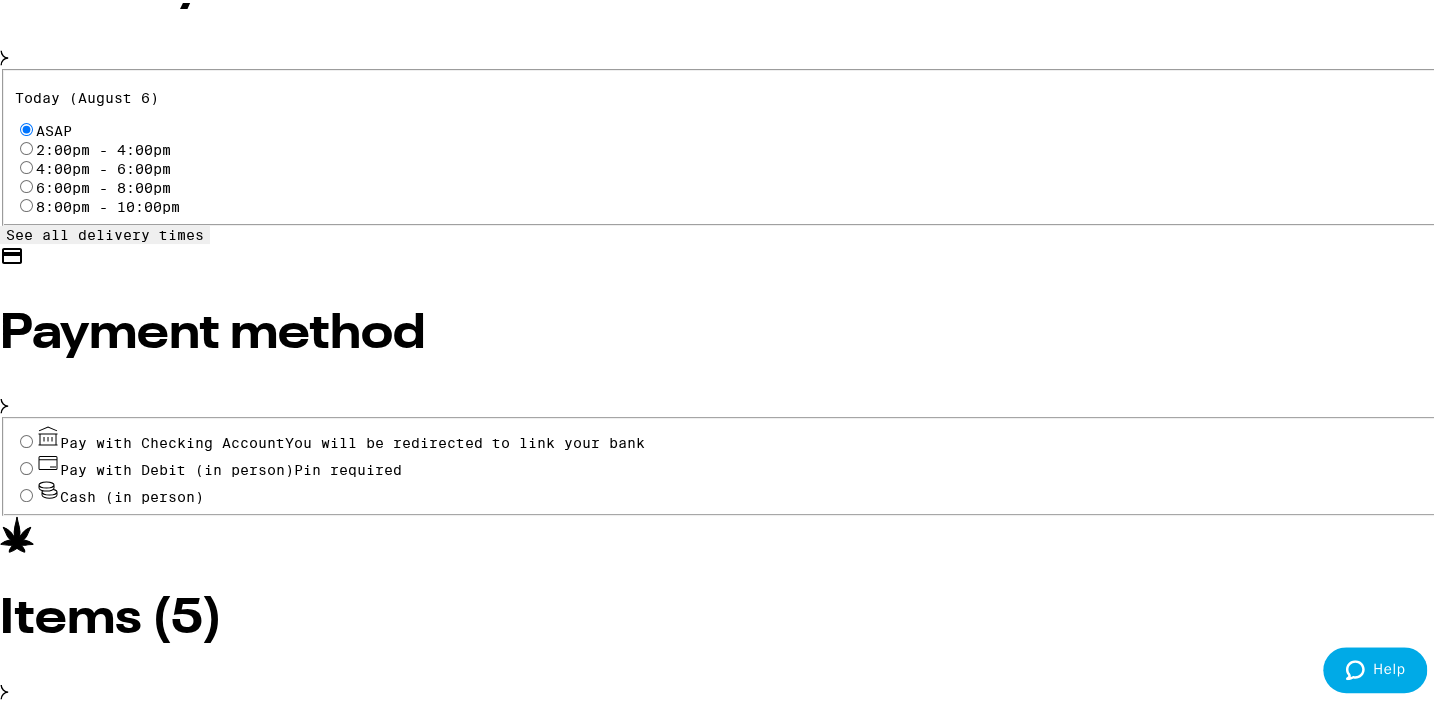 click on "Pay with Checking Account You will be redirected to link your bank" at bounding box center [26, 438] 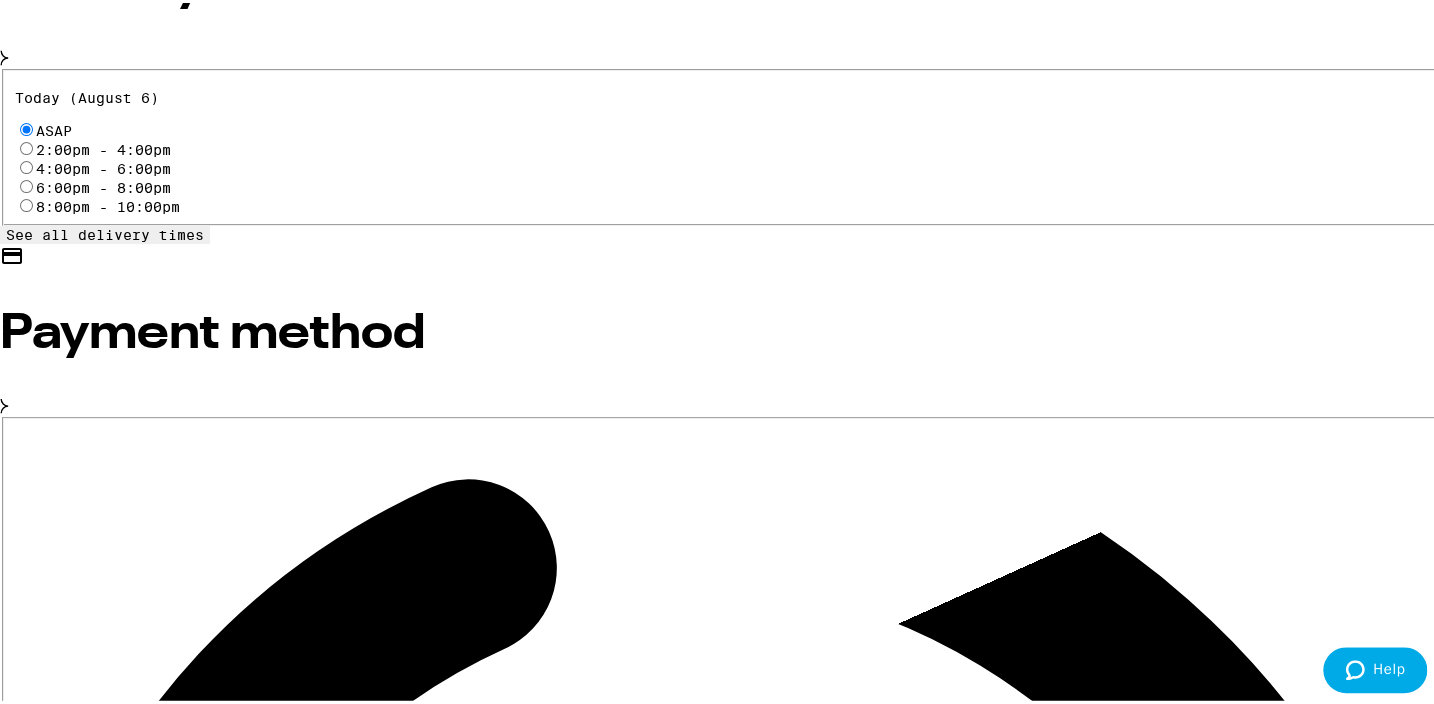 click on "**********" at bounding box center [723, 4757] 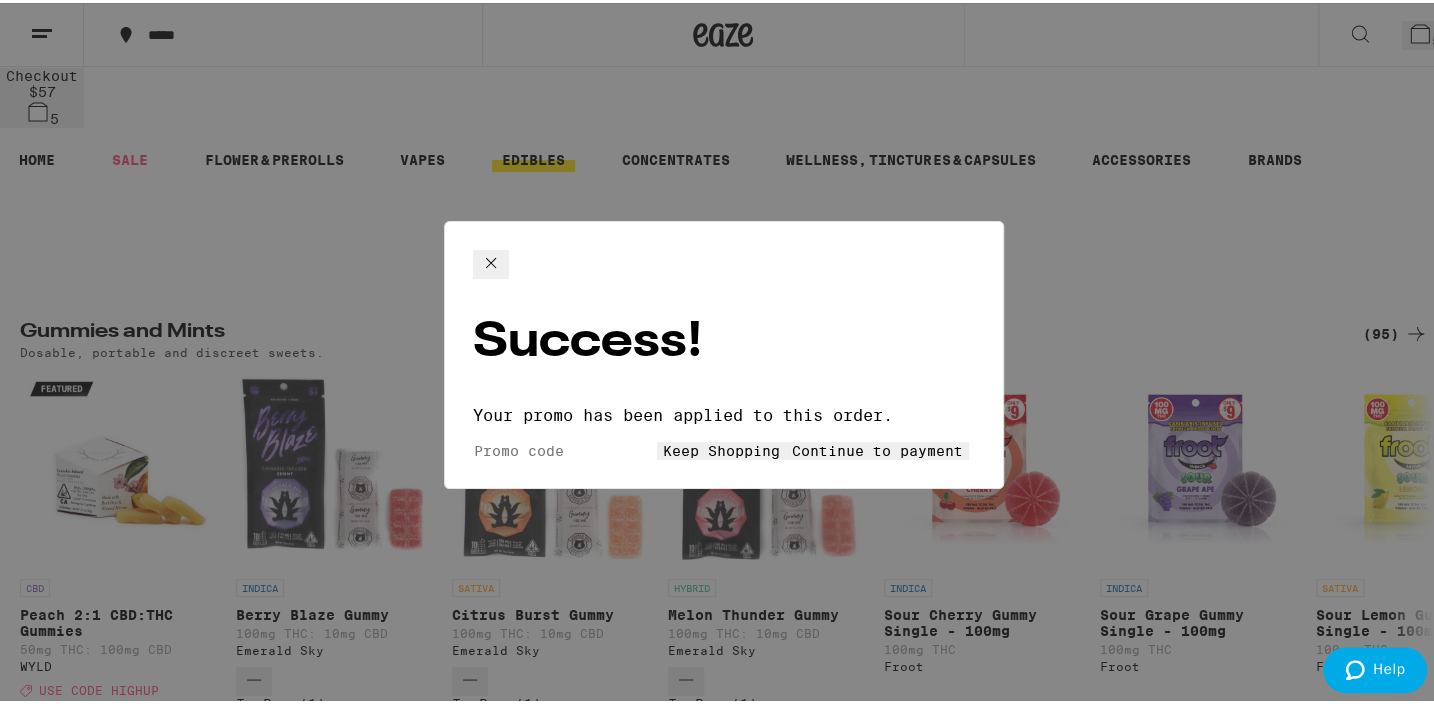 click on "Continue to payment" at bounding box center [877, 448] 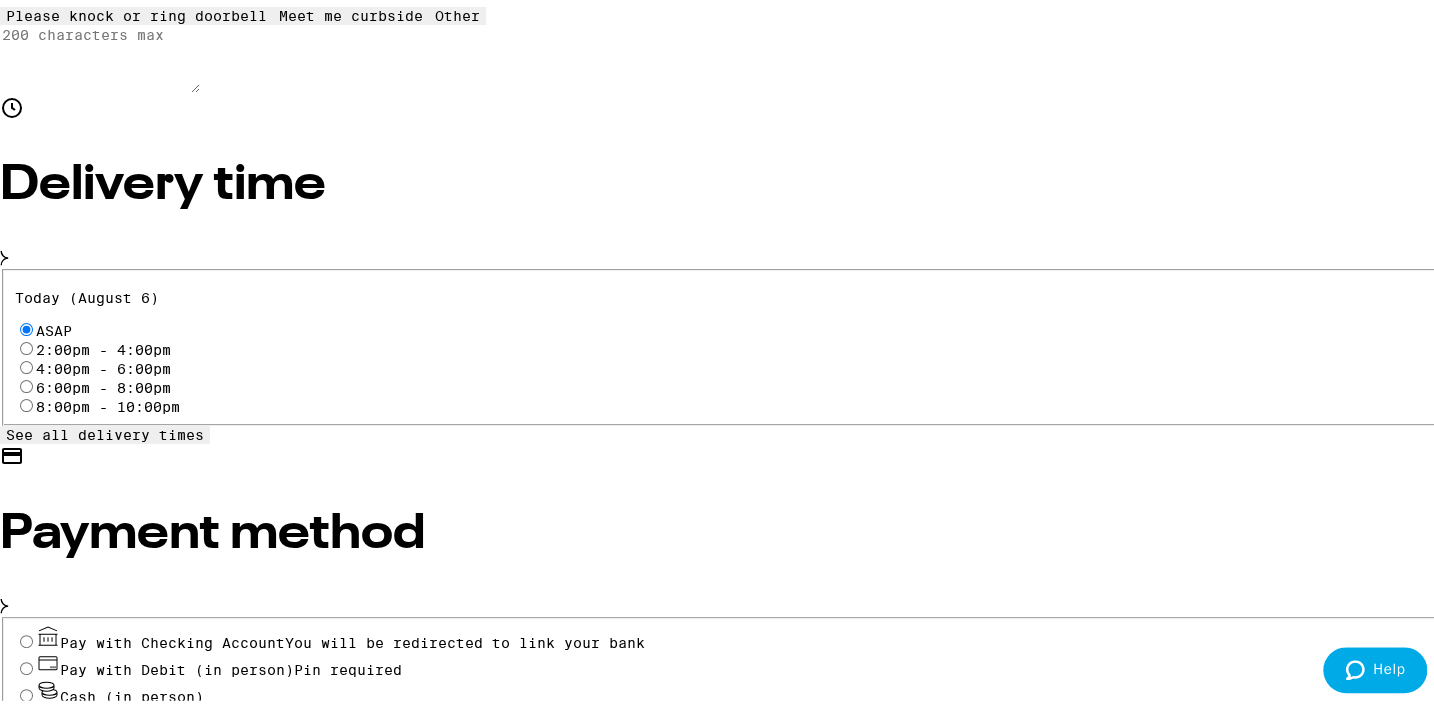 scroll, scrollTop: 727, scrollLeft: 0, axis: vertical 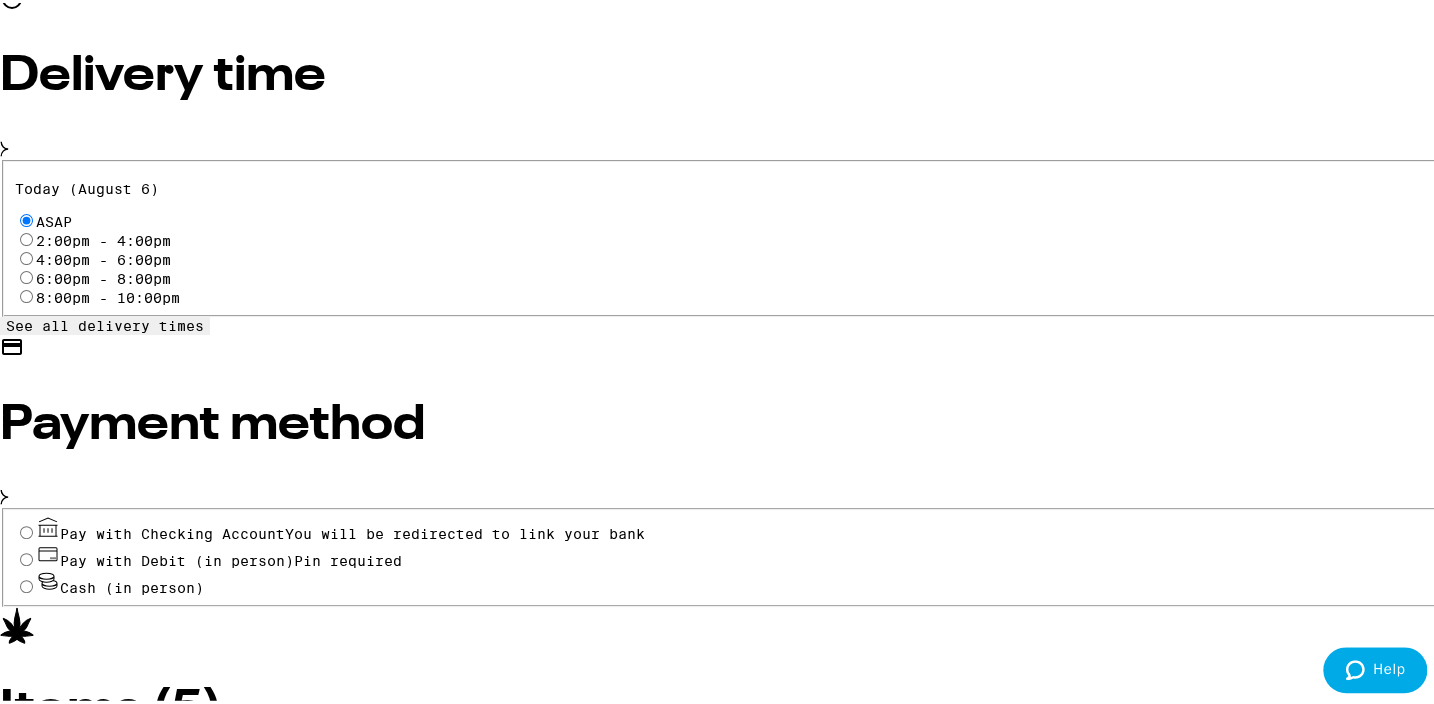 click on "Pay with Debit (in person) Pin required" at bounding box center (26, 556) 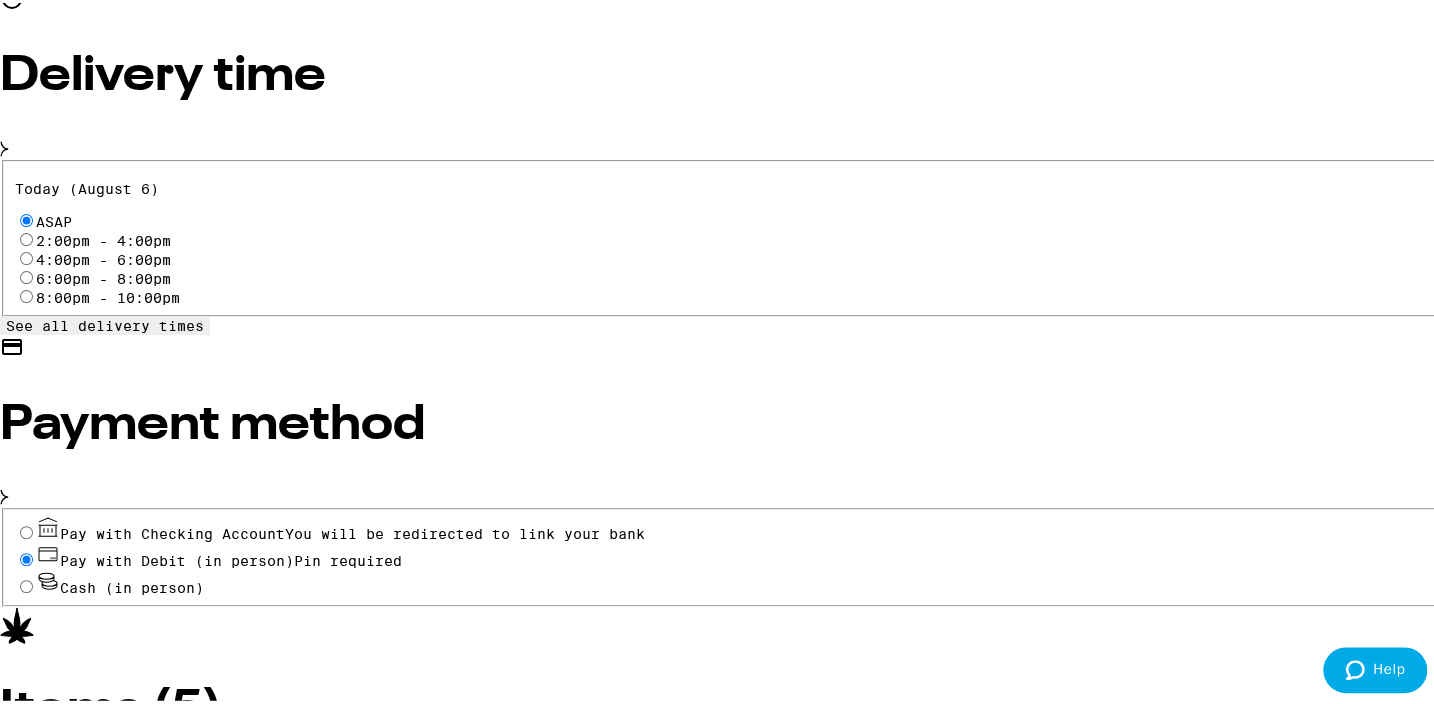 radio on "true" 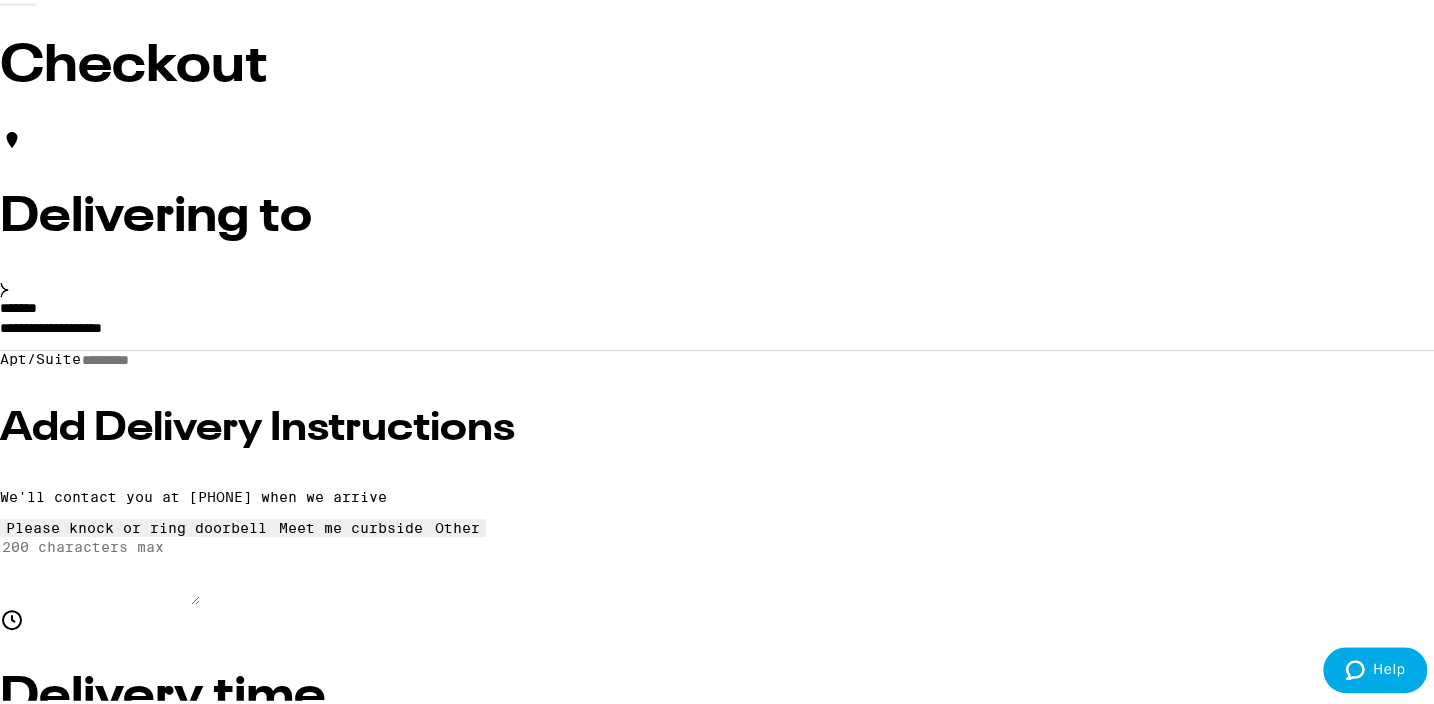 scroll, scrollTop: 0, scrollLeft: 0, axis: both 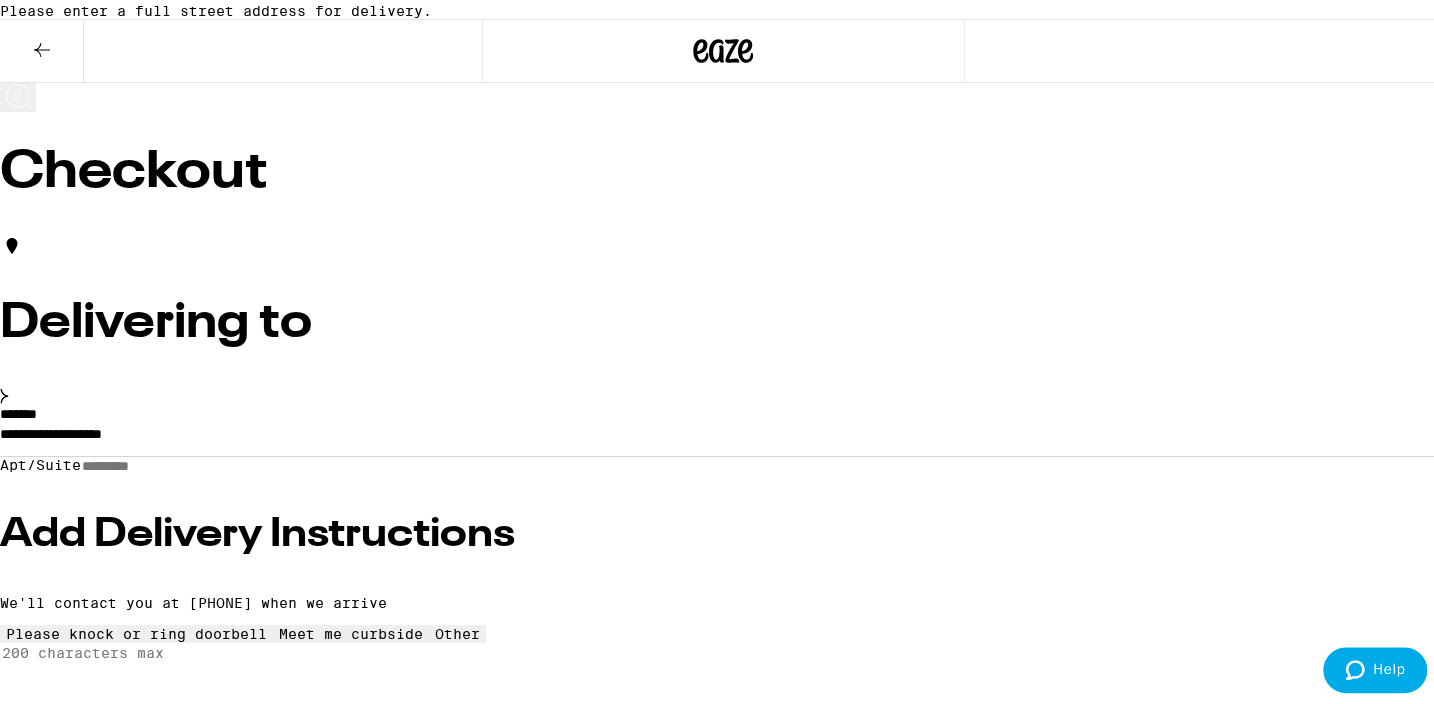 click on "Apt/Suite" at bounding box center [152, 463] 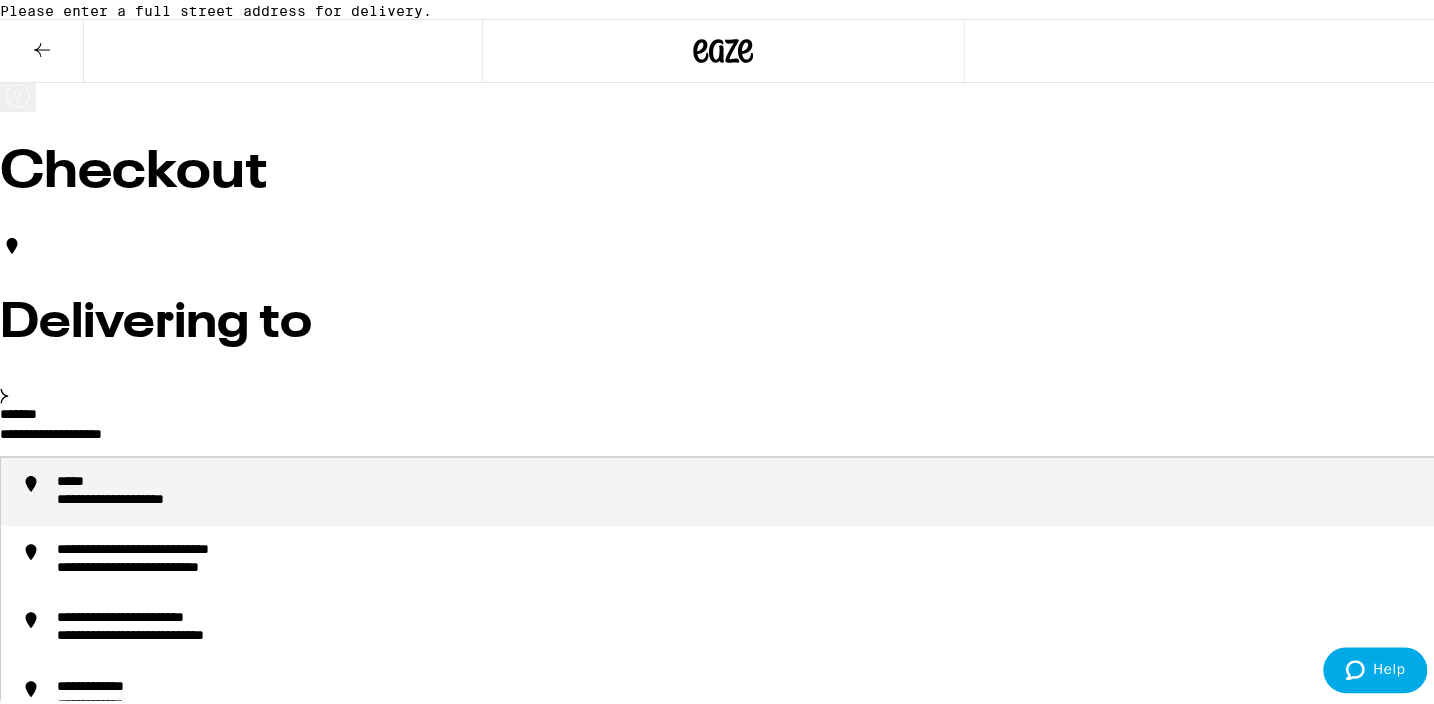 click on "**********" at bounding box center [723, 557] 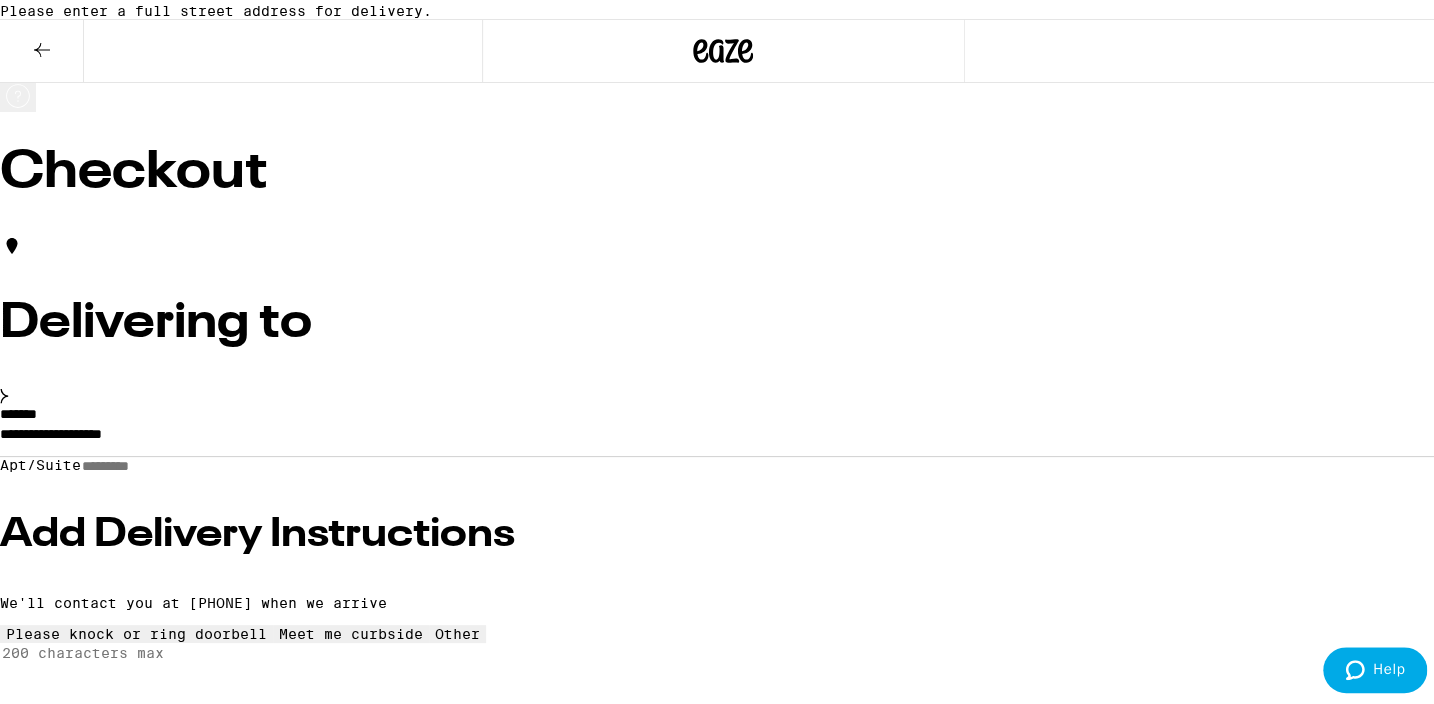 click on "**********" at bounding box center [723, 436] 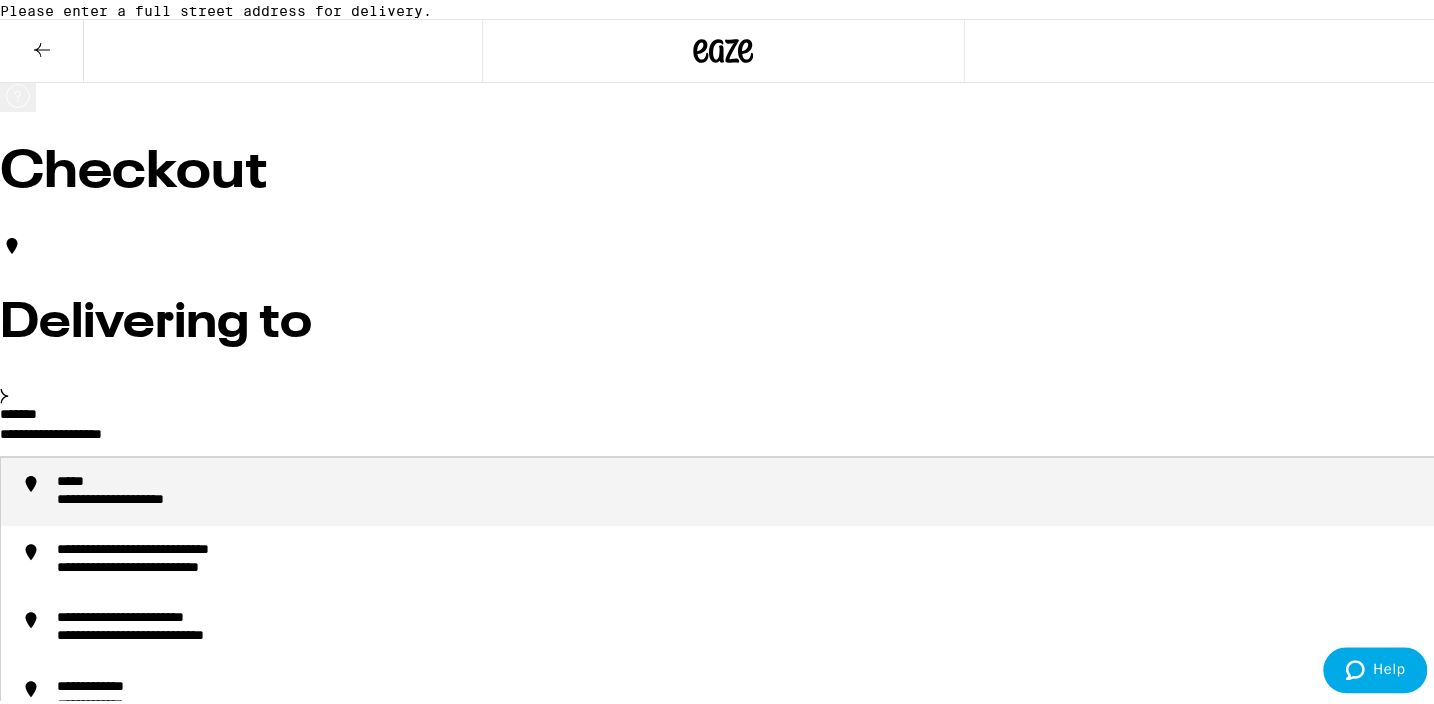 click on "**********" at bounding box center (723, 436) 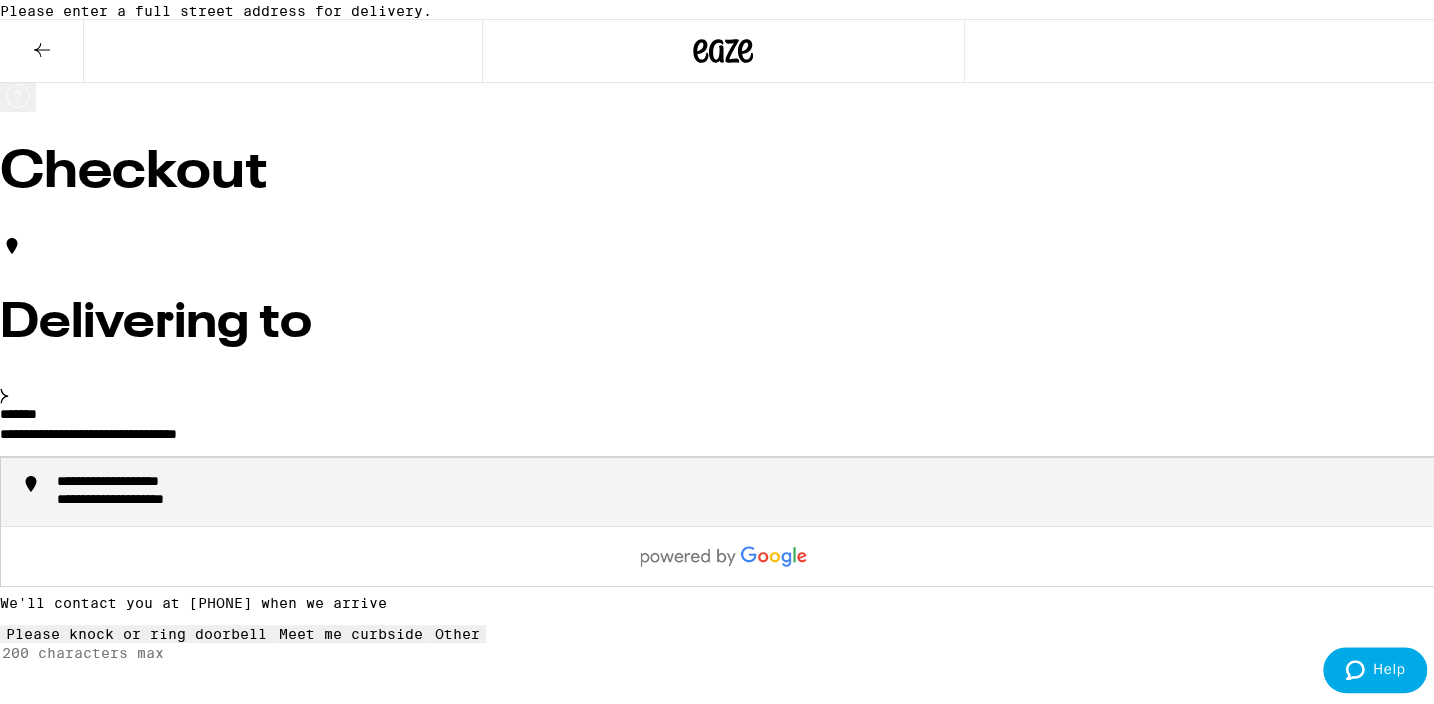 click on "**********" at bounding box center (147, 480) 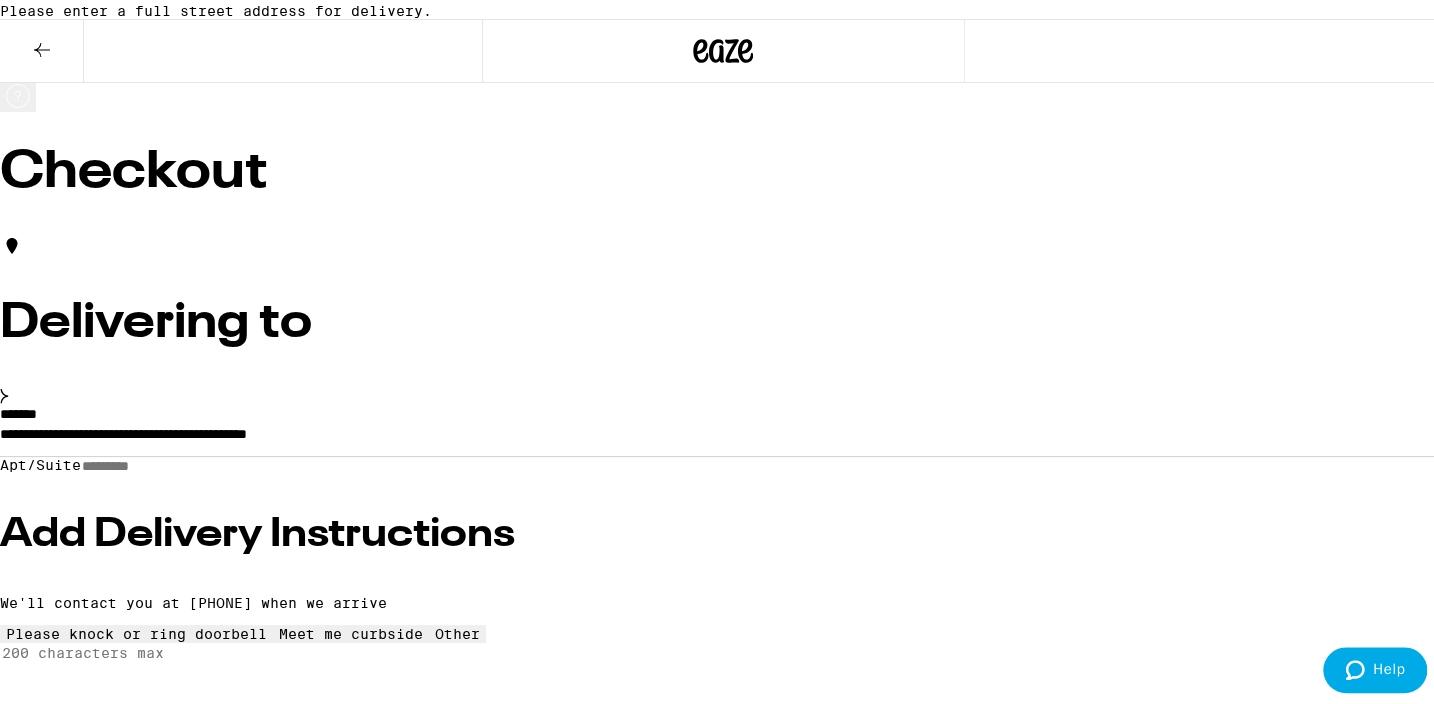 type on "**********" 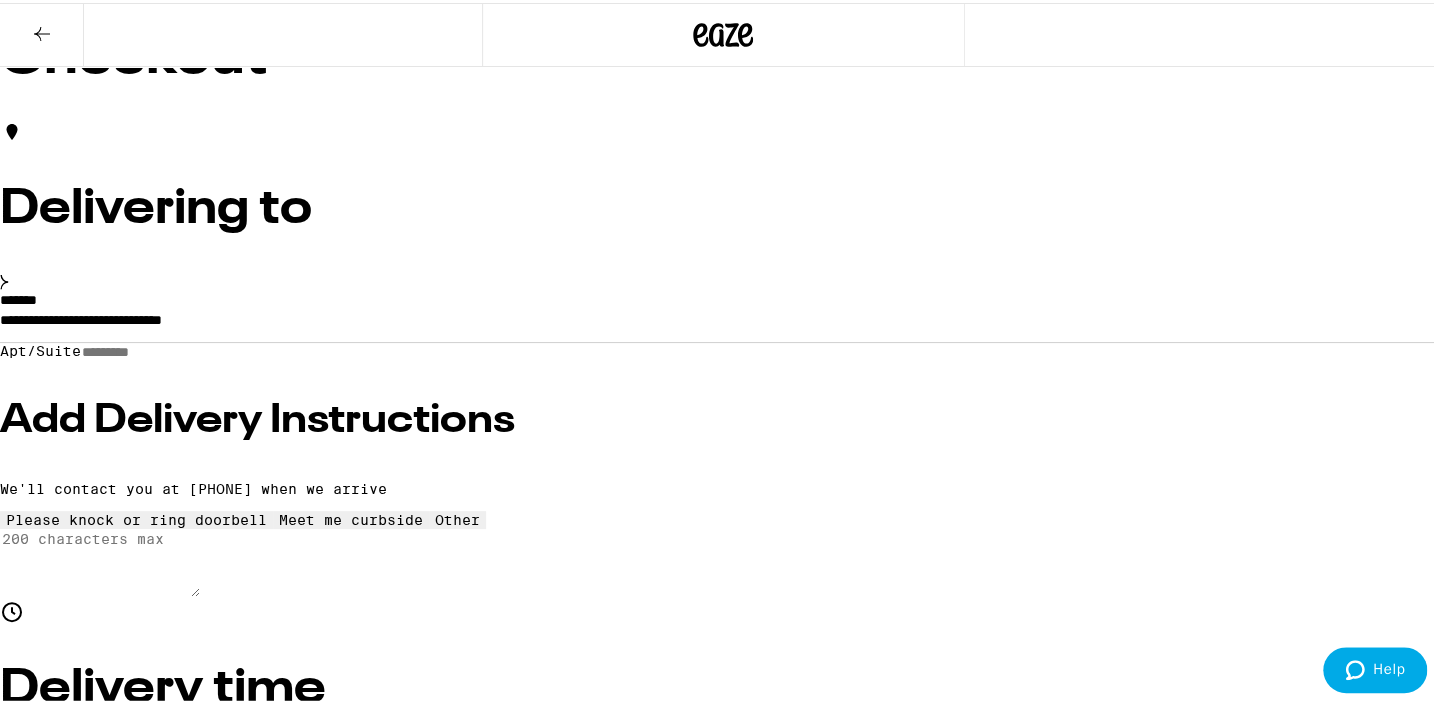 scroll, scrollTop: 181, scrollLeft: 0, axis: vertical 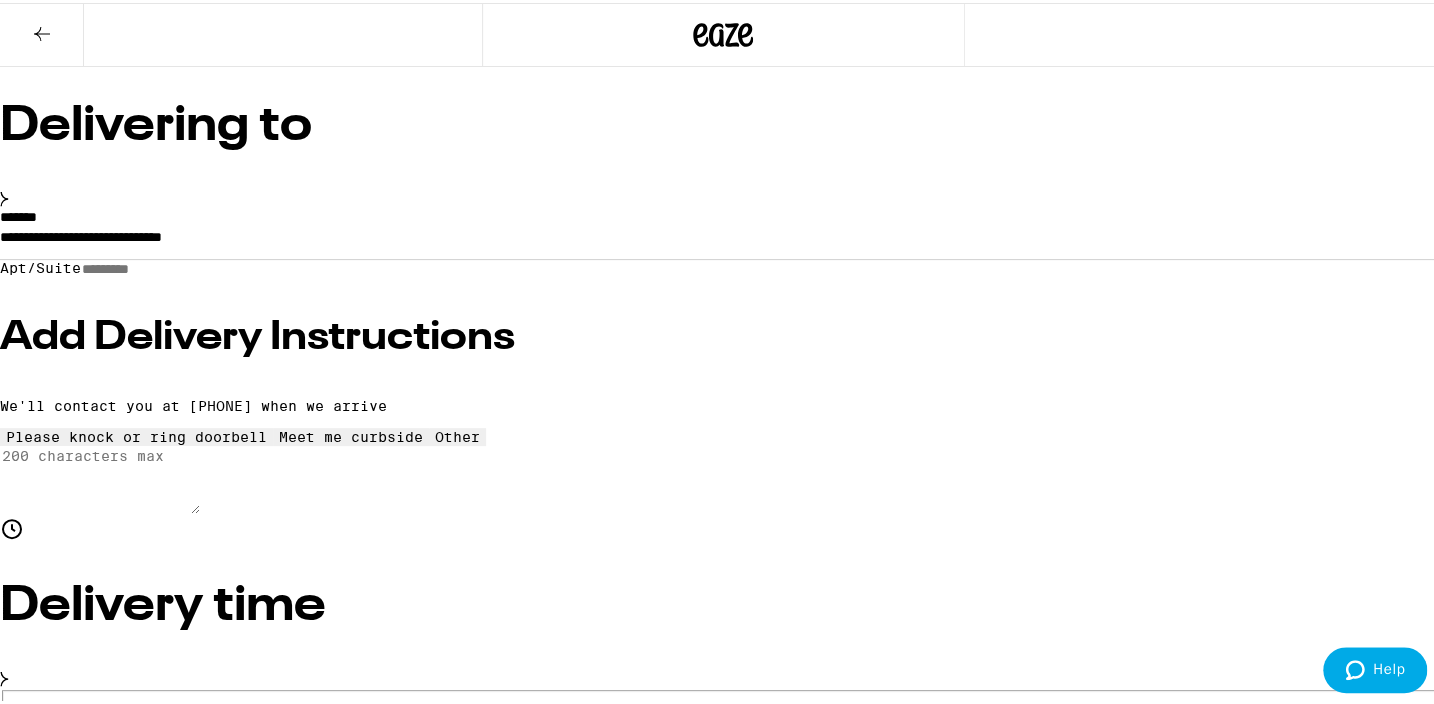 click on "Place Order" at bounding box center (55, 9755) 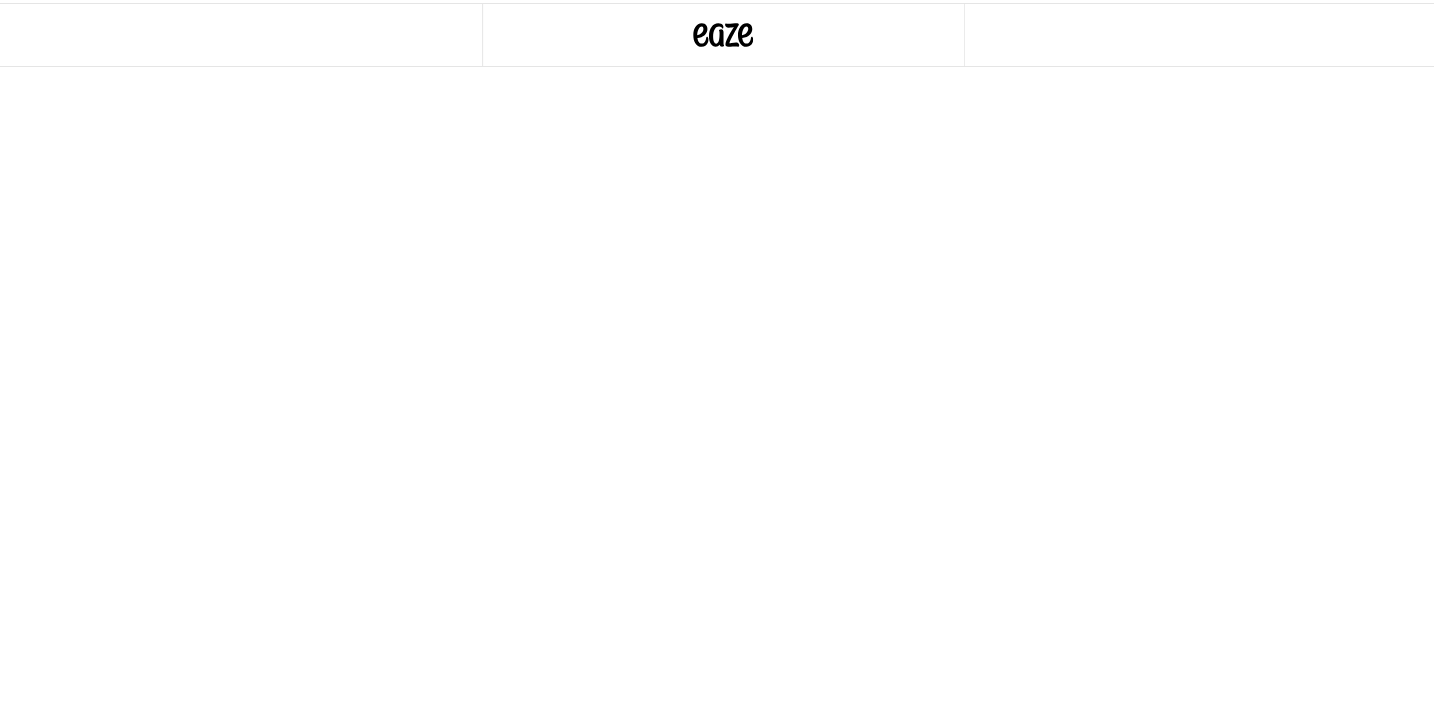 scroll, scrollTop: 0, scrollLeft: 0, axis: both 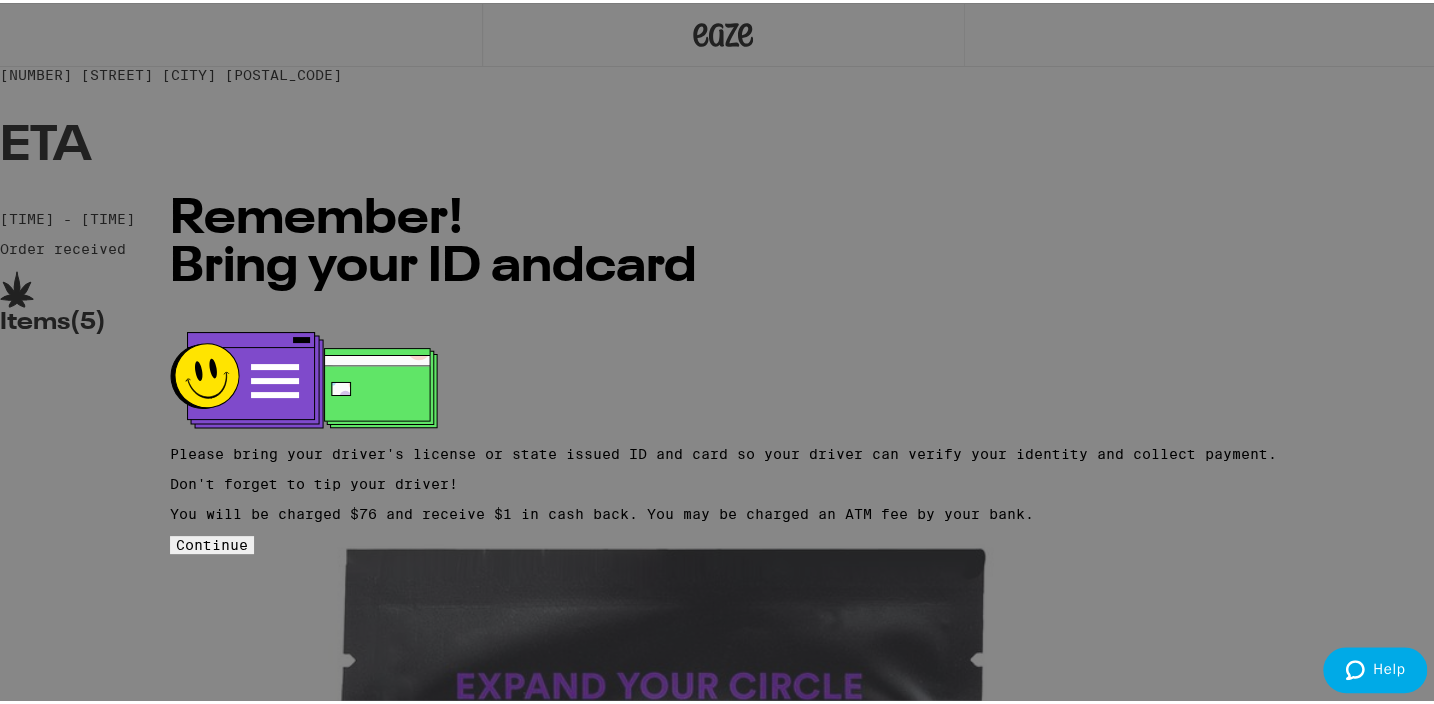 click on "Continue" at bounding box center [212, 542] 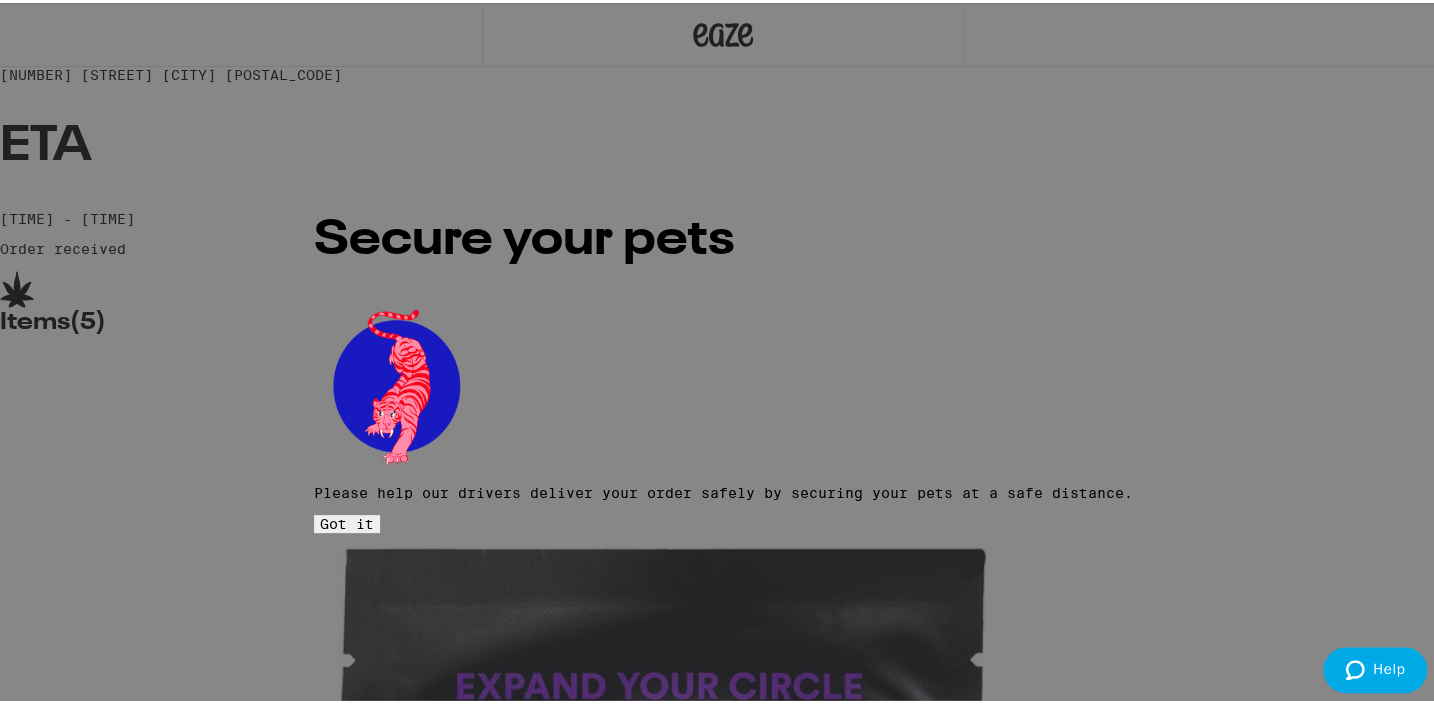 click on "Secure your pets Please help our drivers deliver your order safely by securing your pets at a safe distance. Got it" at bounding box center (723, 352) 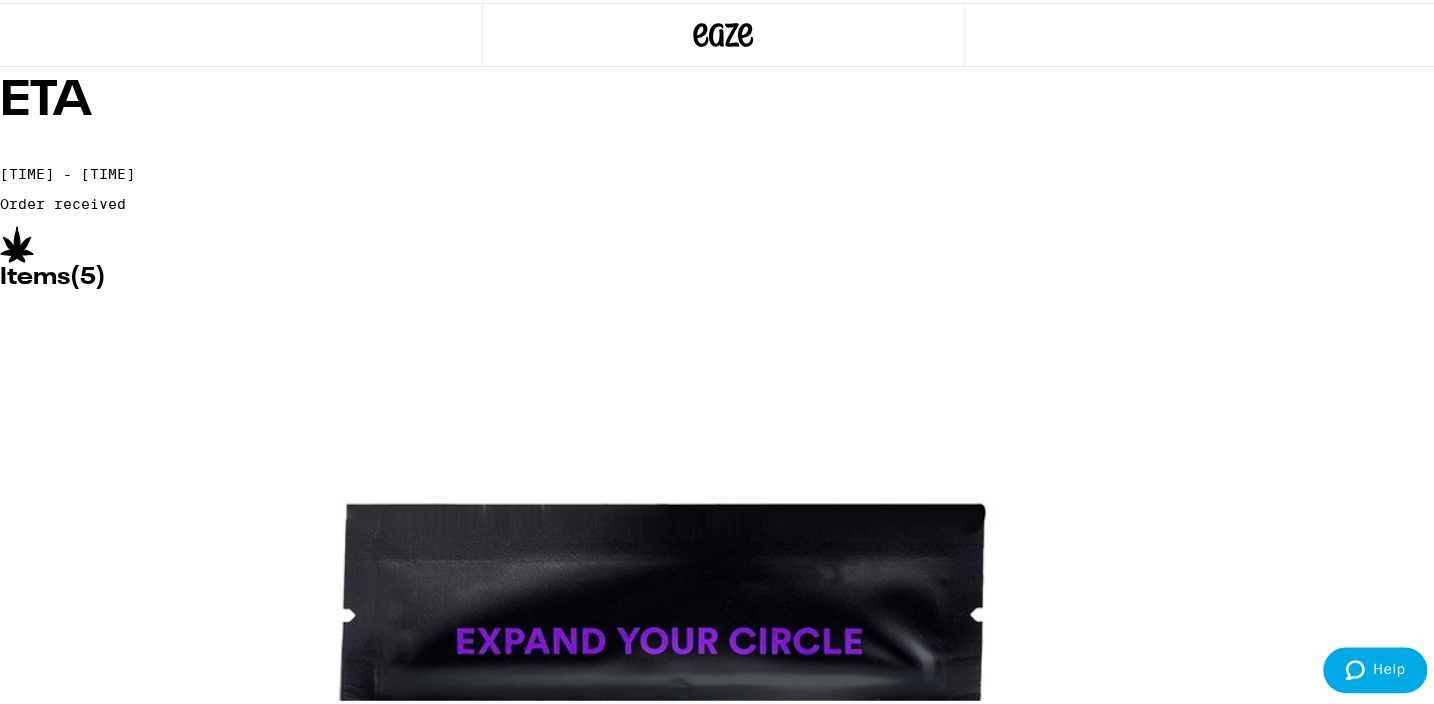 scroll, scrollTop: 0, scrollLeft: 0, axis: both 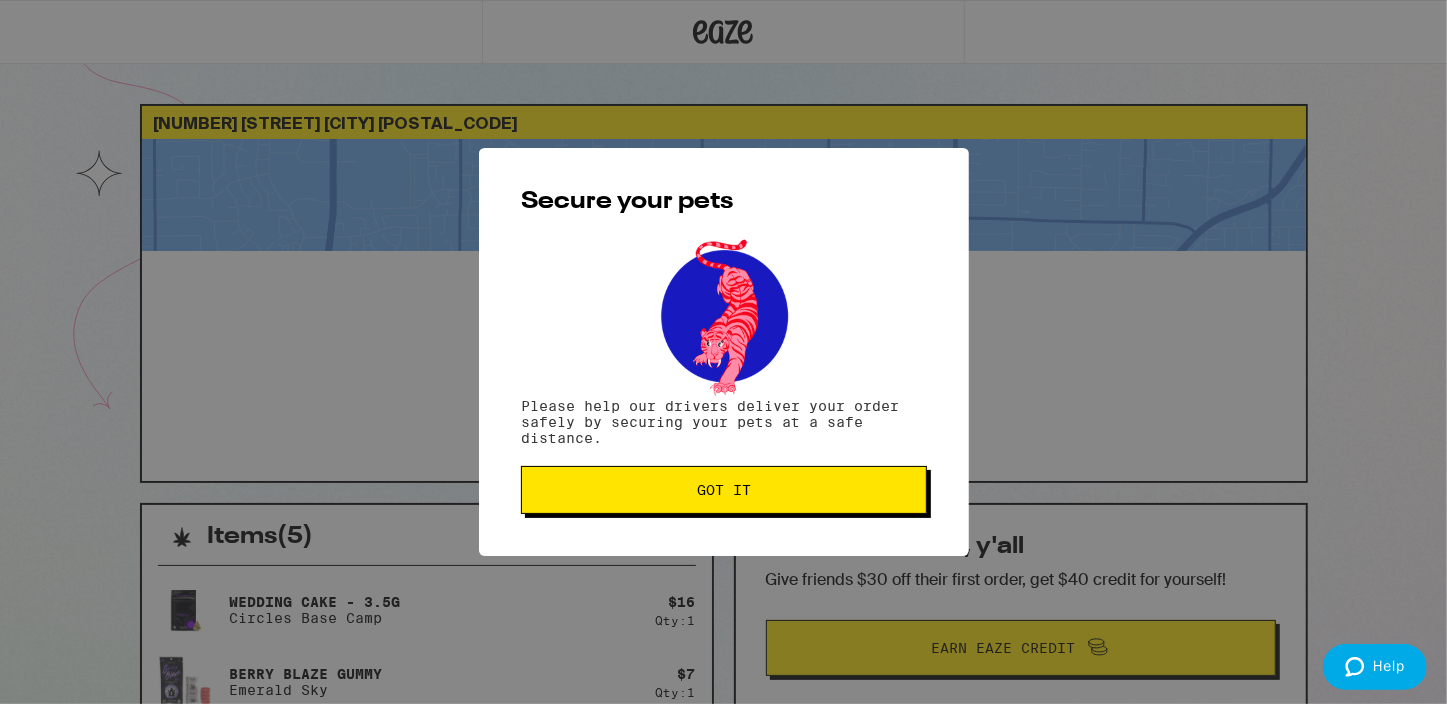 click on "Got it" at bounding box center [724, 490] 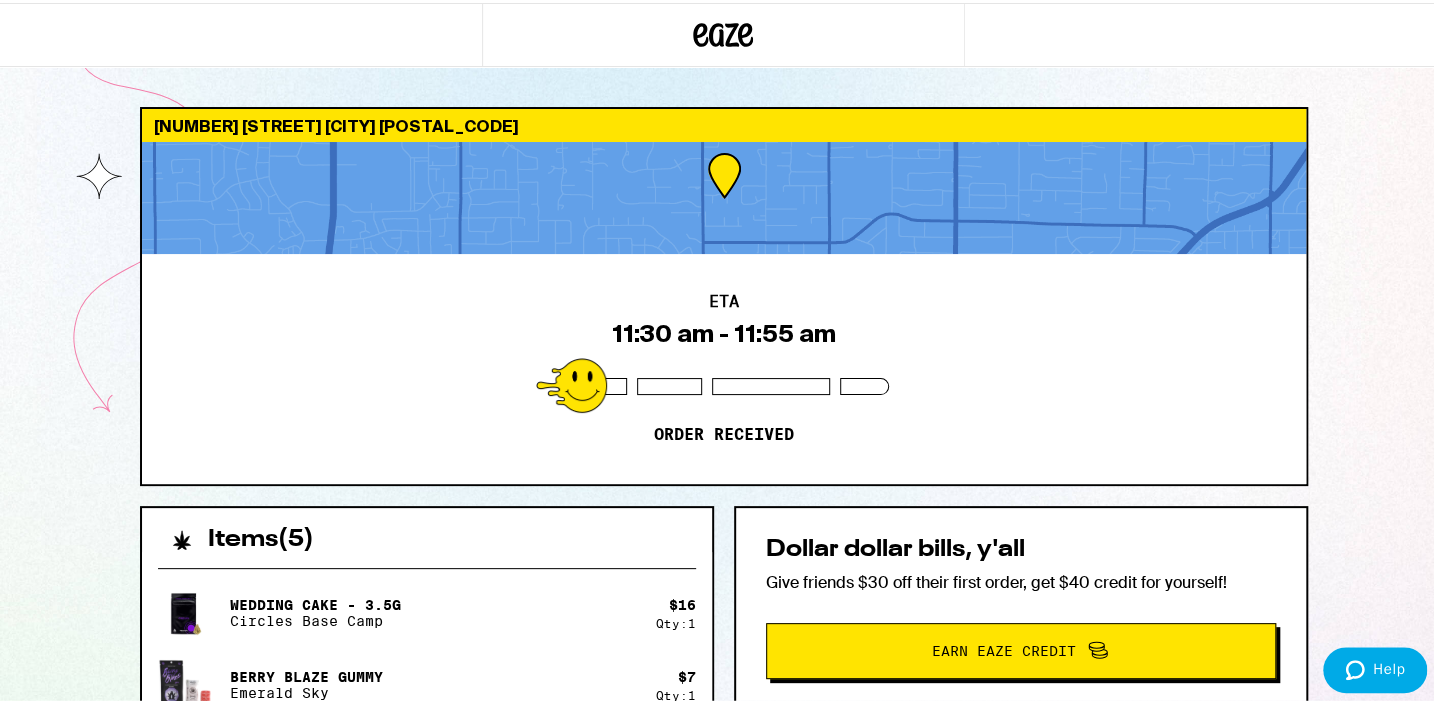 scroll, scrollTop: 0, scrollLeft: 0, axis: both 